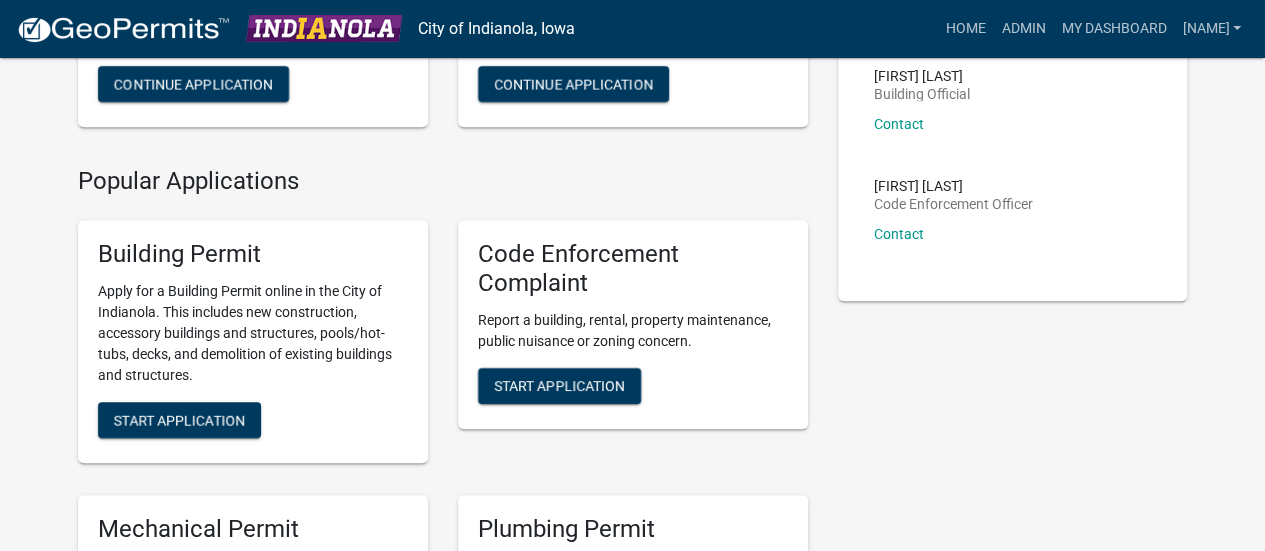 scroll, scrollTop: 379, scrollLeft: 0, axis: vertical 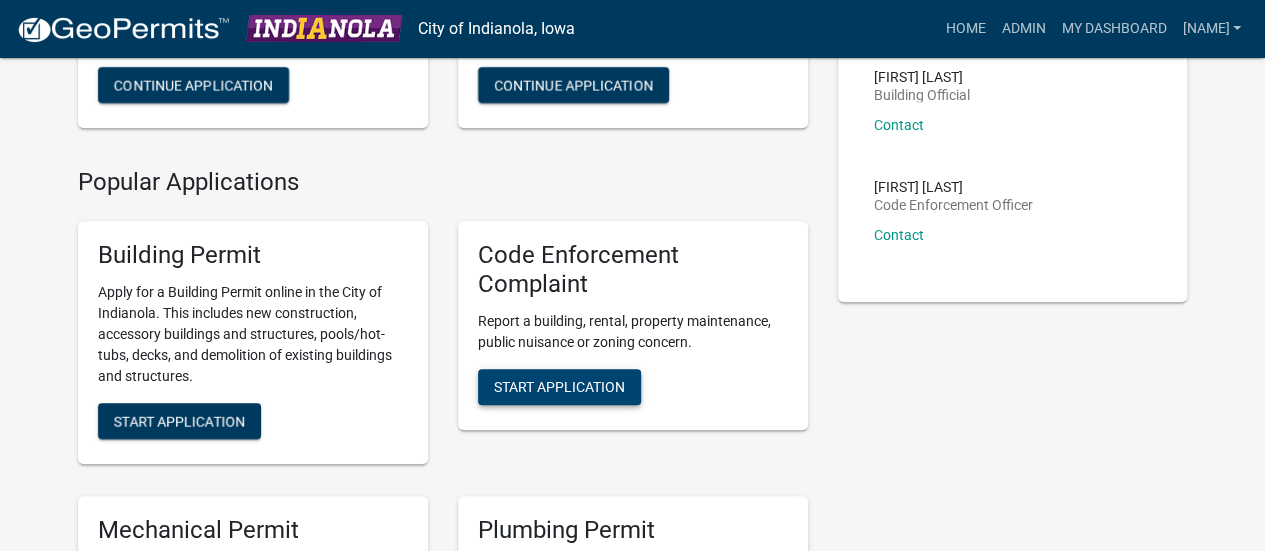 click on "Start Application" at bounding box center [559, 387] 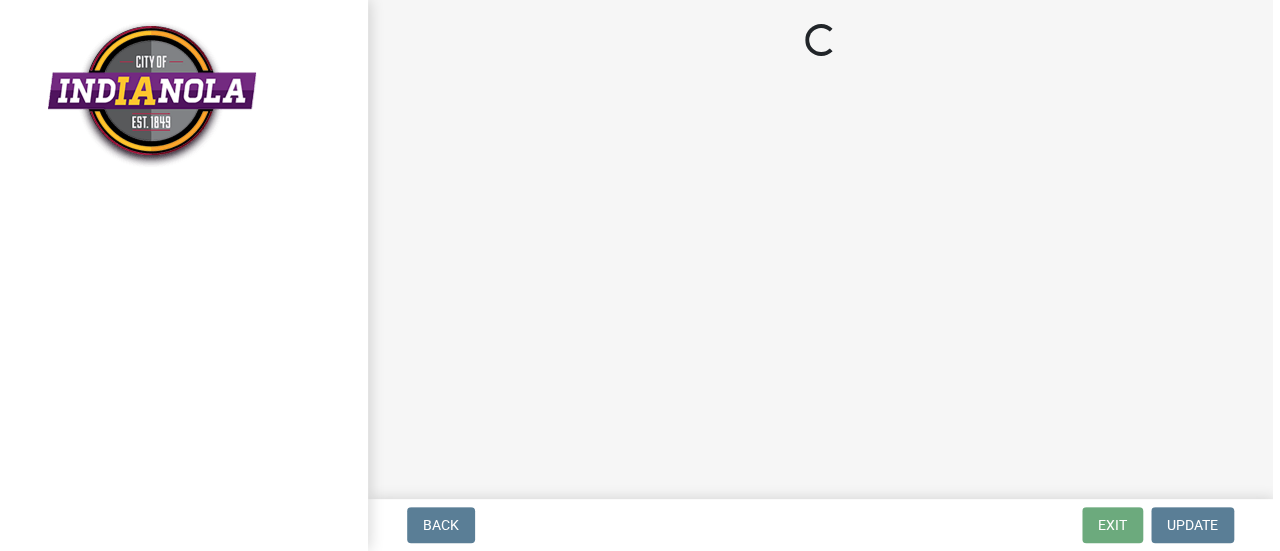 scroll, scrollTop: 0, scrollLeft: 0, axis: both 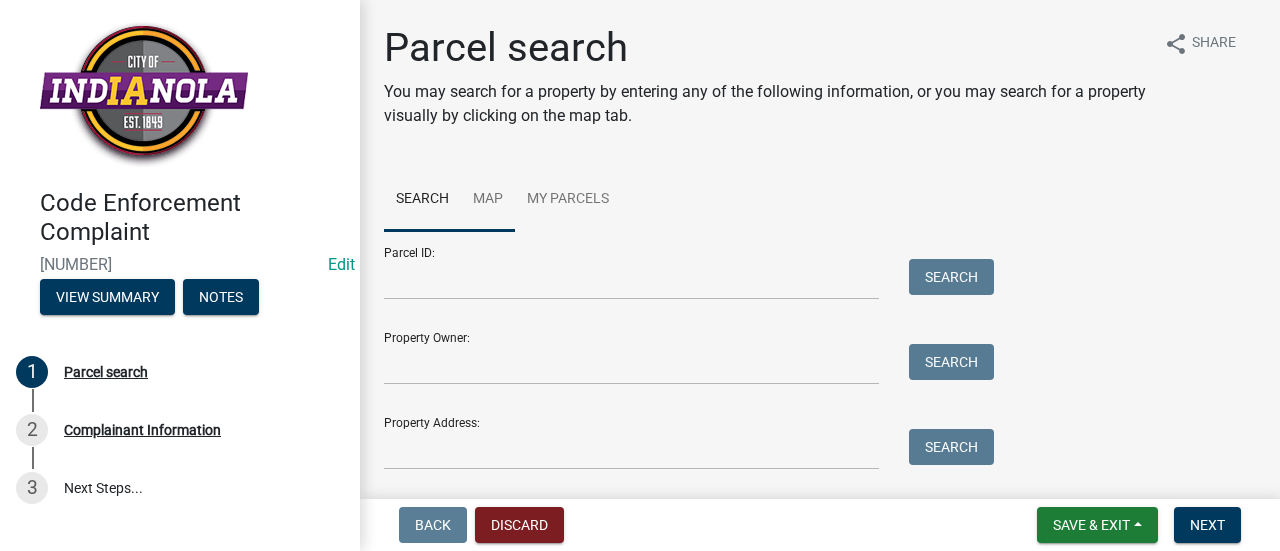click on "Map" at bounding box center [488, 200] 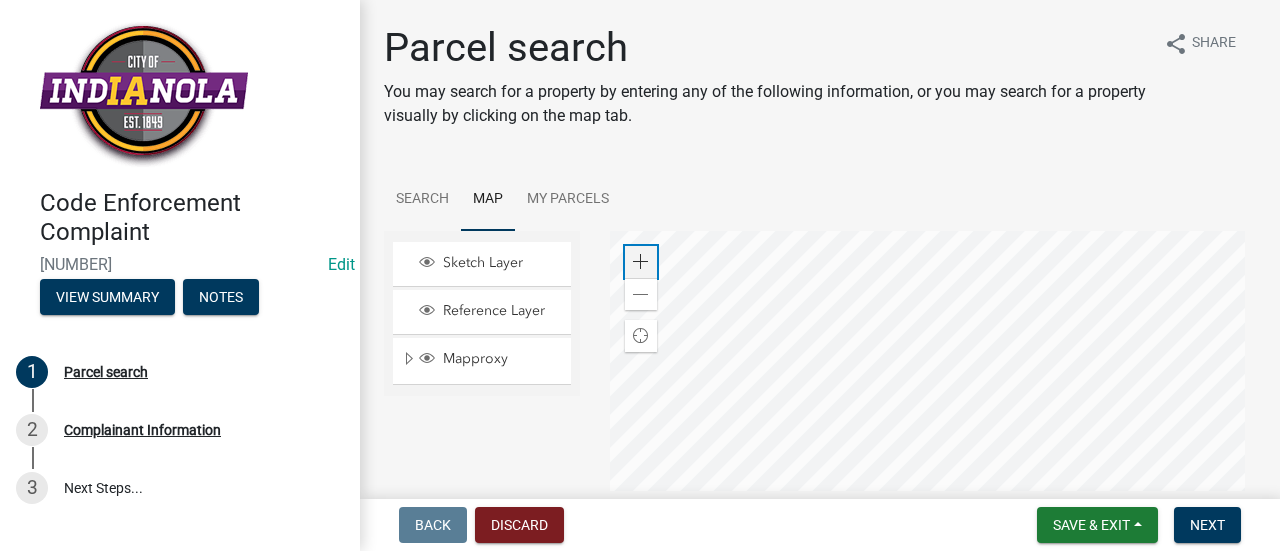 click at bounding box center (641, 262) 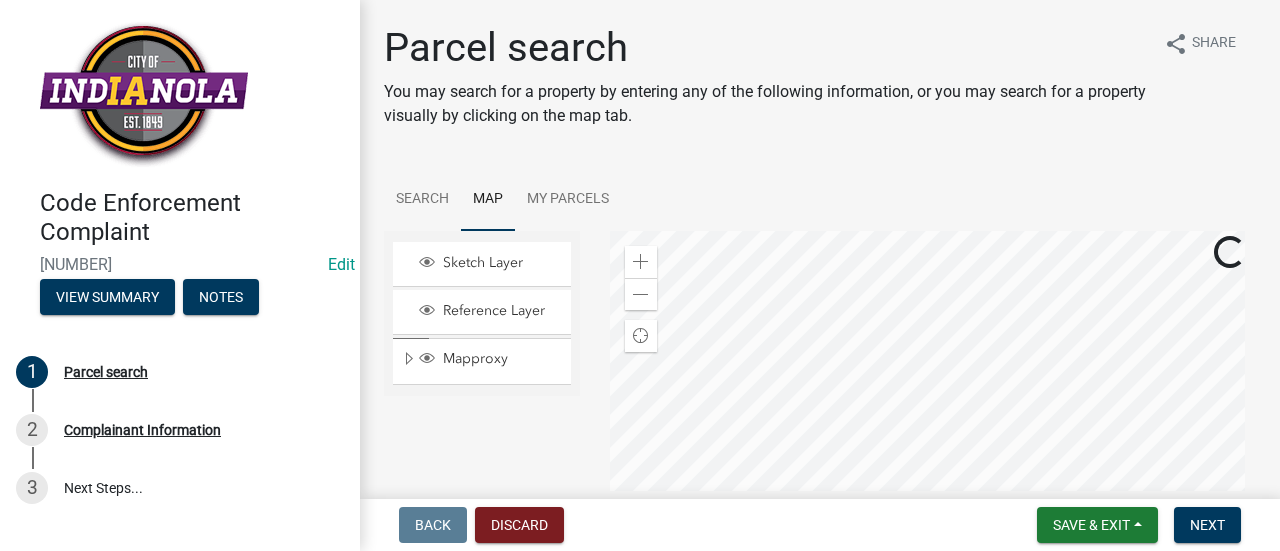 click at bounding box center (933, 481) 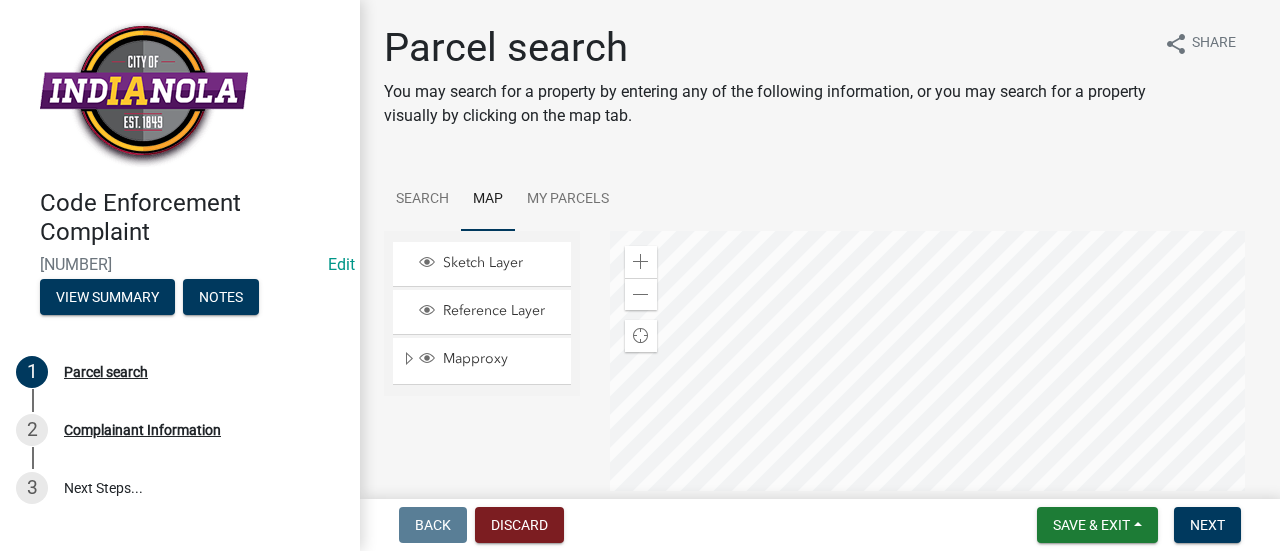 click at bounding box center (933, 481) 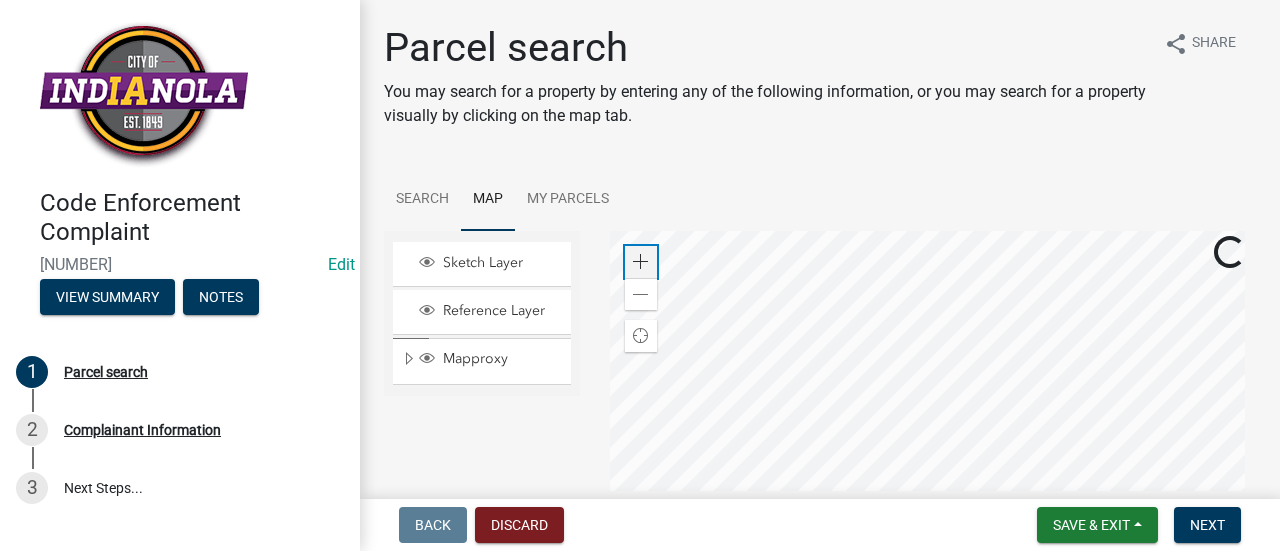 click at bounding box center [641, 262] 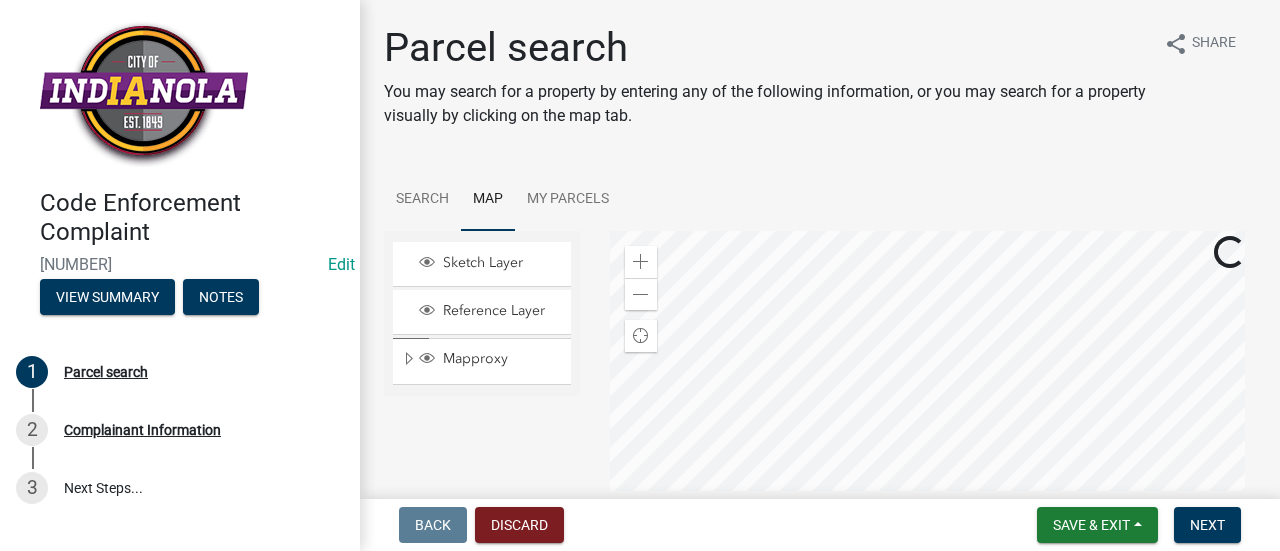 click at bounding box center [933, 481] 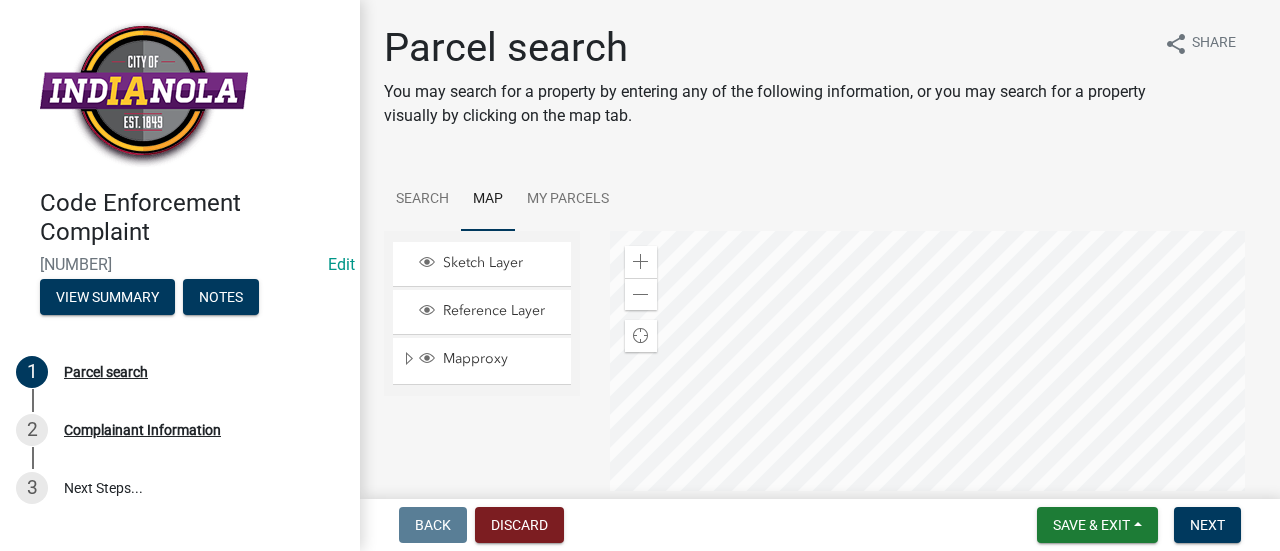 click at bounding box center [933, 481] 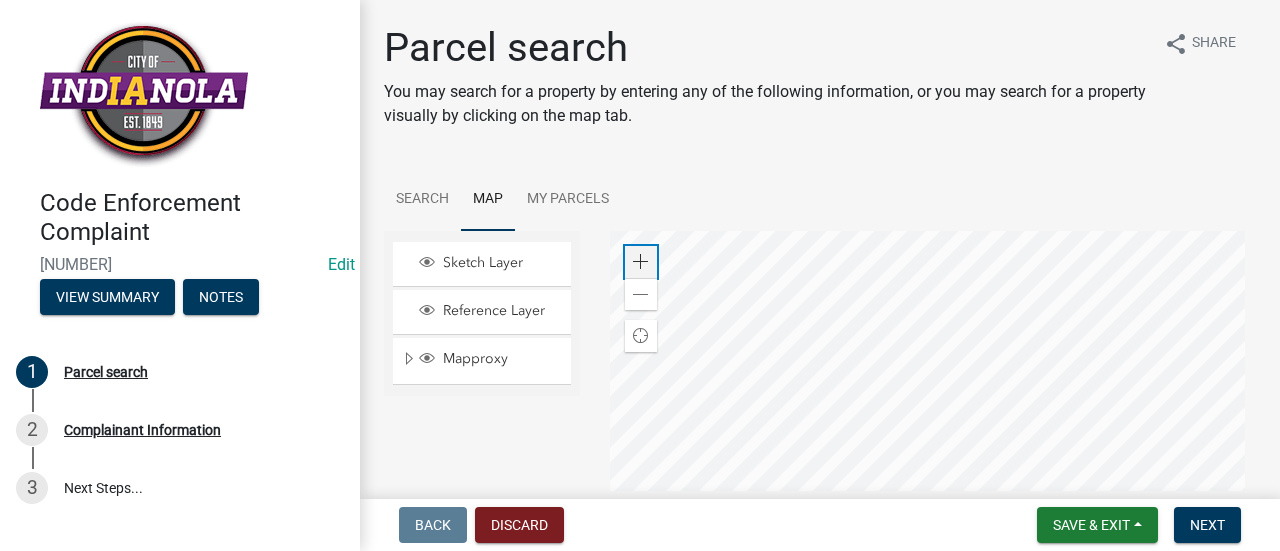 click at bounding box center [641, 262] 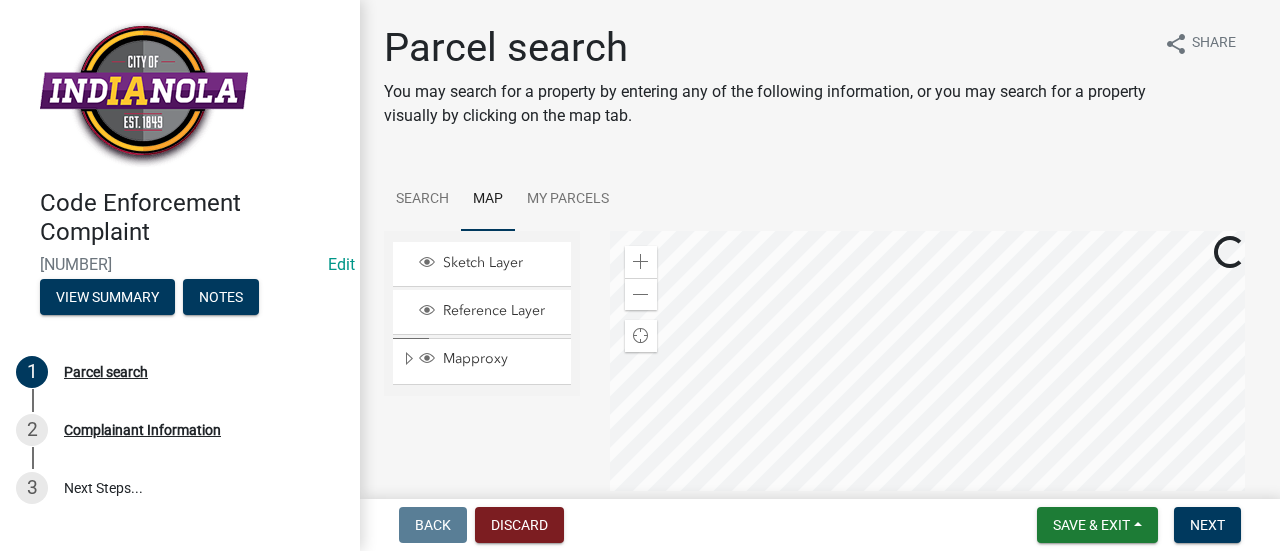 click at bounding box center (933, 481) 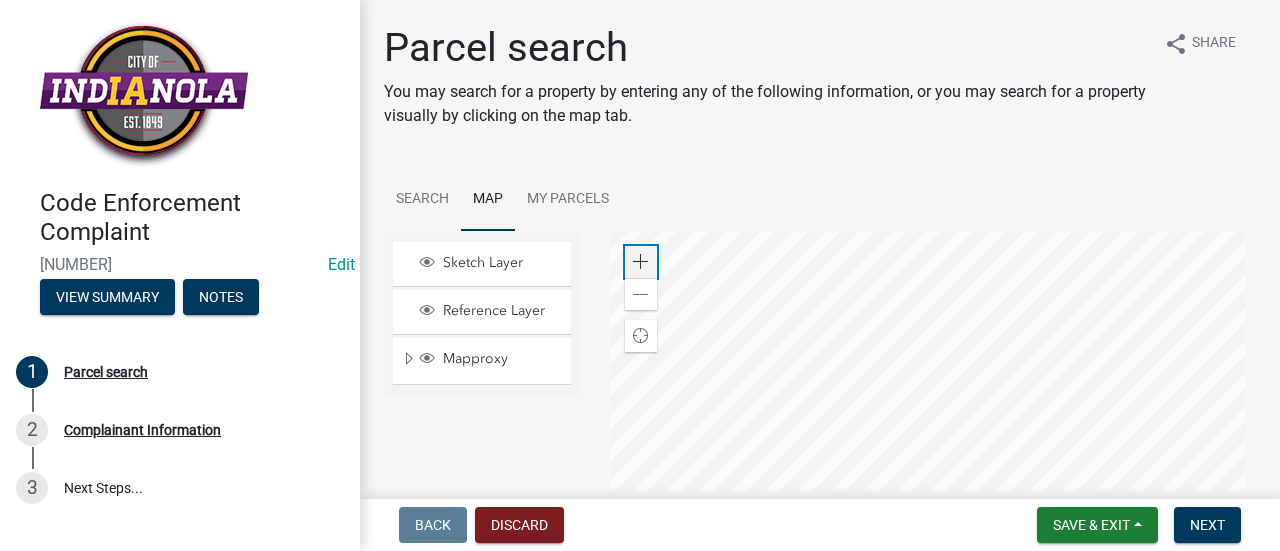 click at bounding box center (641, 262) 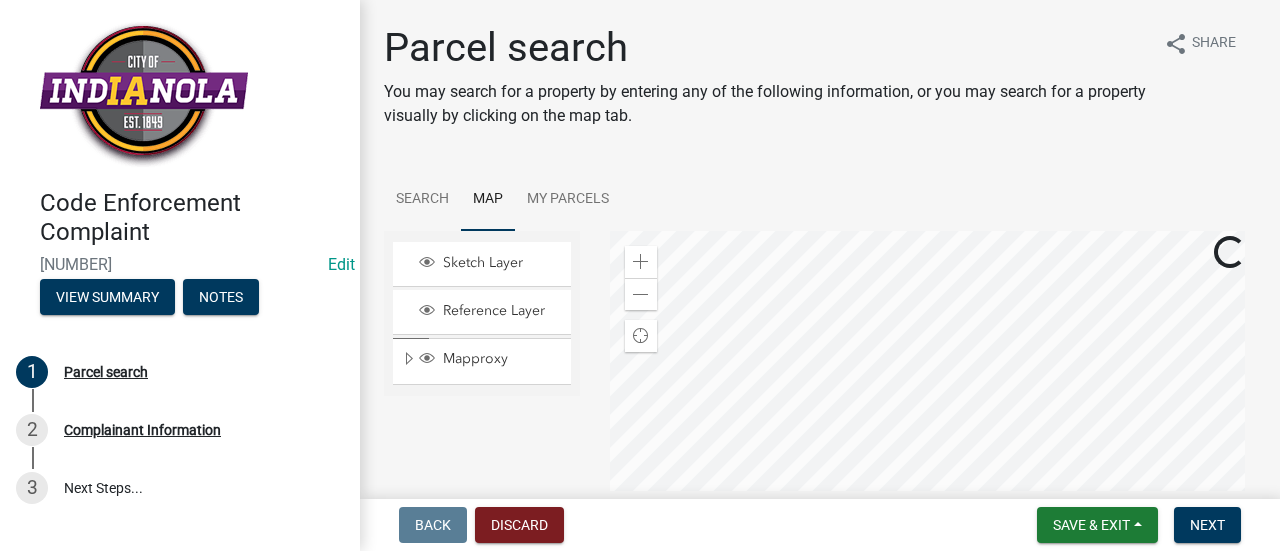 click at bounding box center [933, 481] 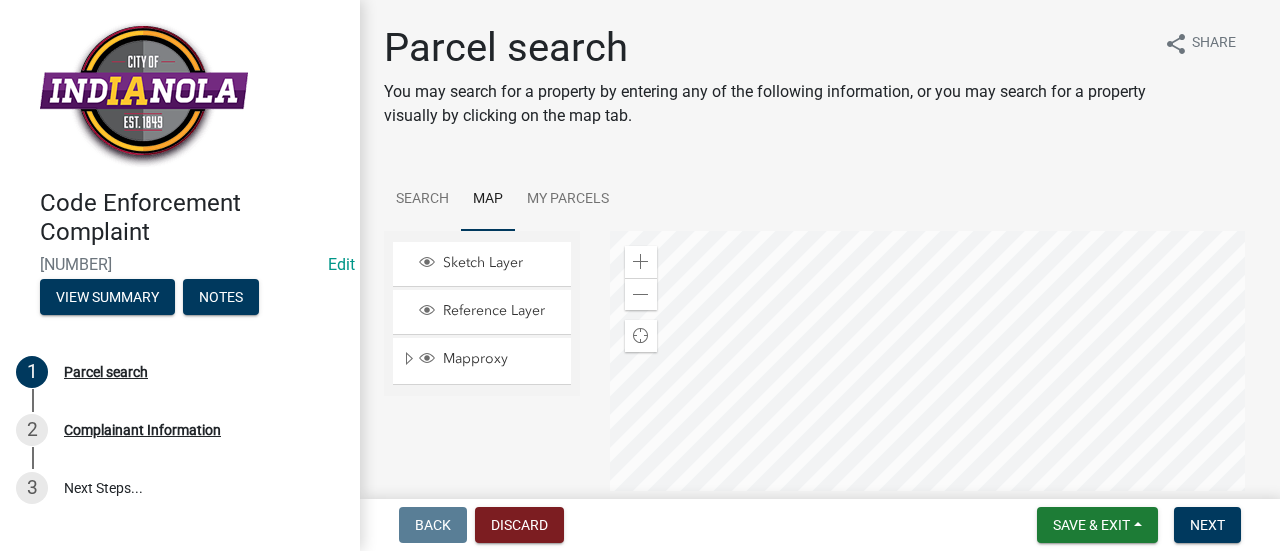 click at bounding box center (933, 481) 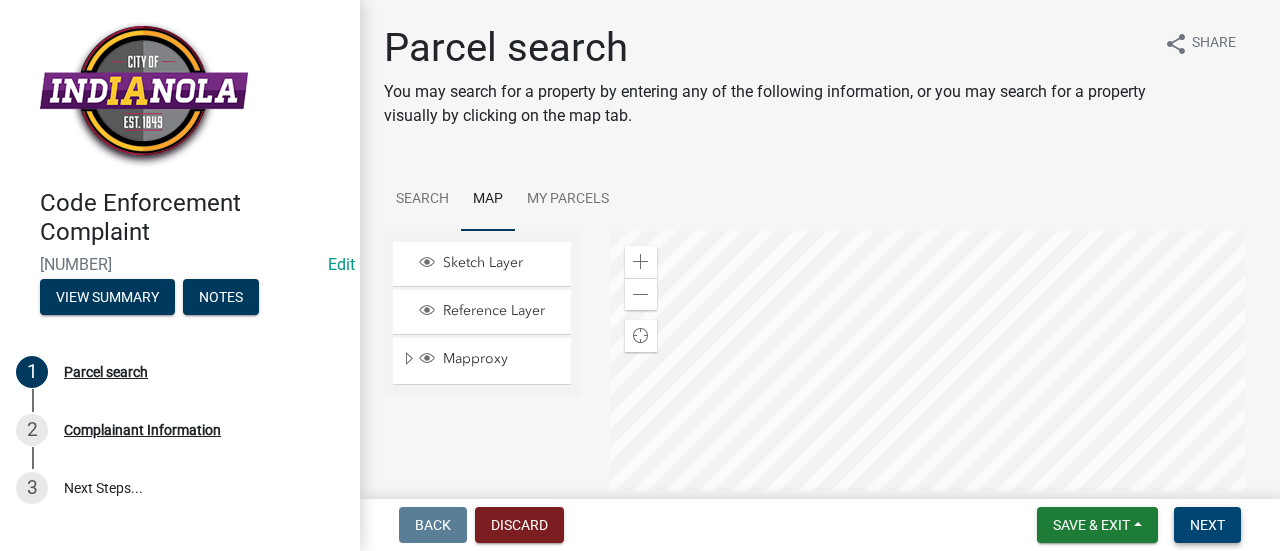 click on "Next" at bounding box center [1207, 525] 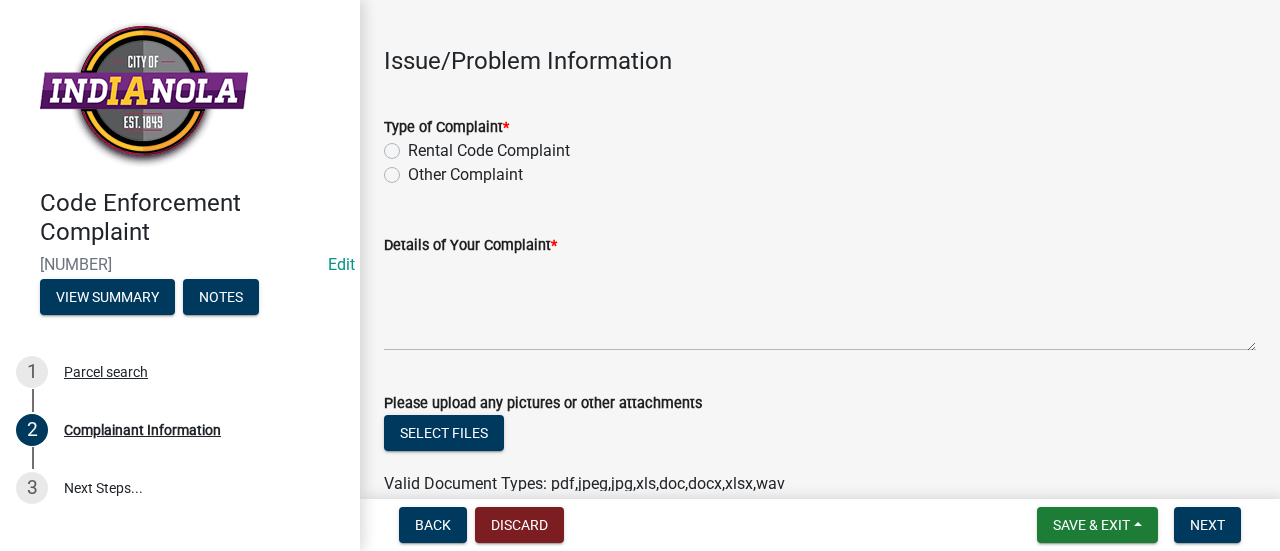 scroll, scrollTop: 593, scrollLeft: 0, axis: vertical 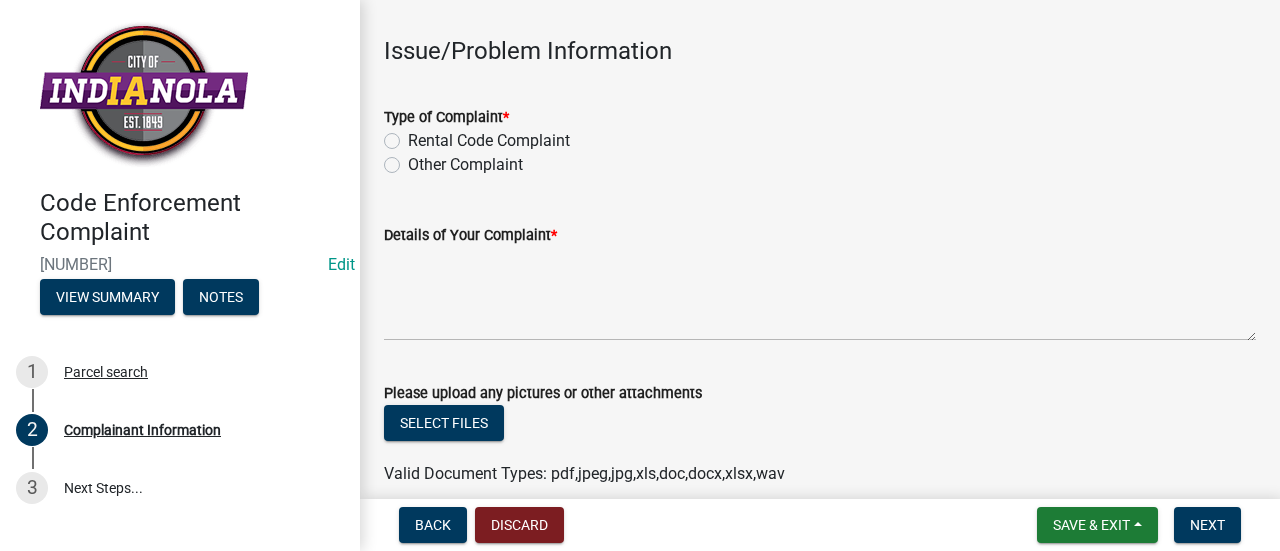 click on "Other Complaint" 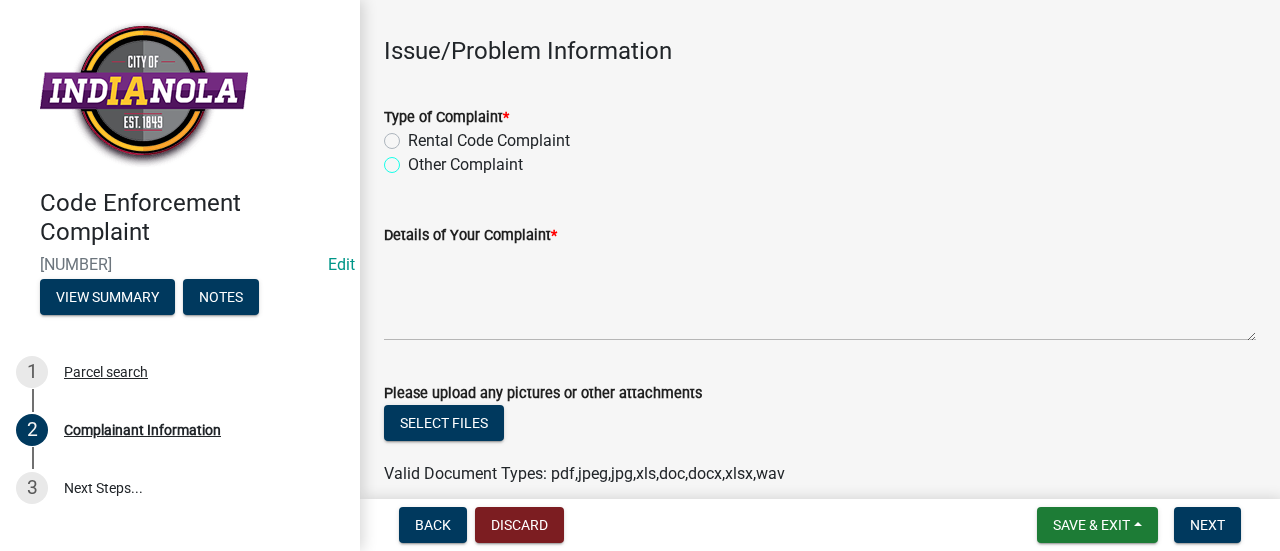 click on "Other Complaint" at bounding box center (414, 159) 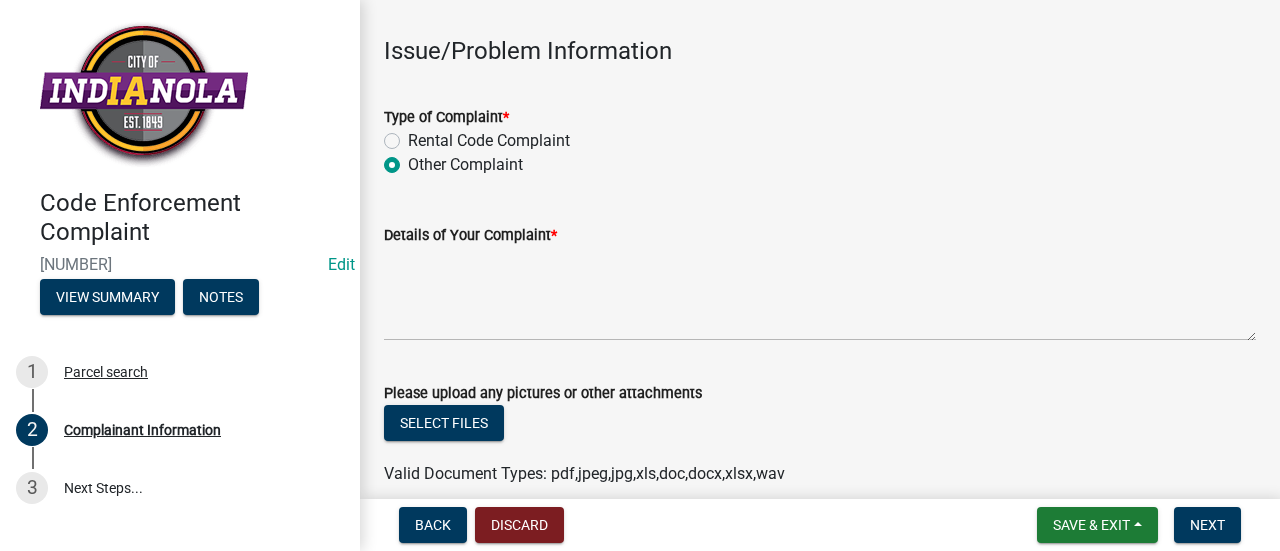 radio on "true" 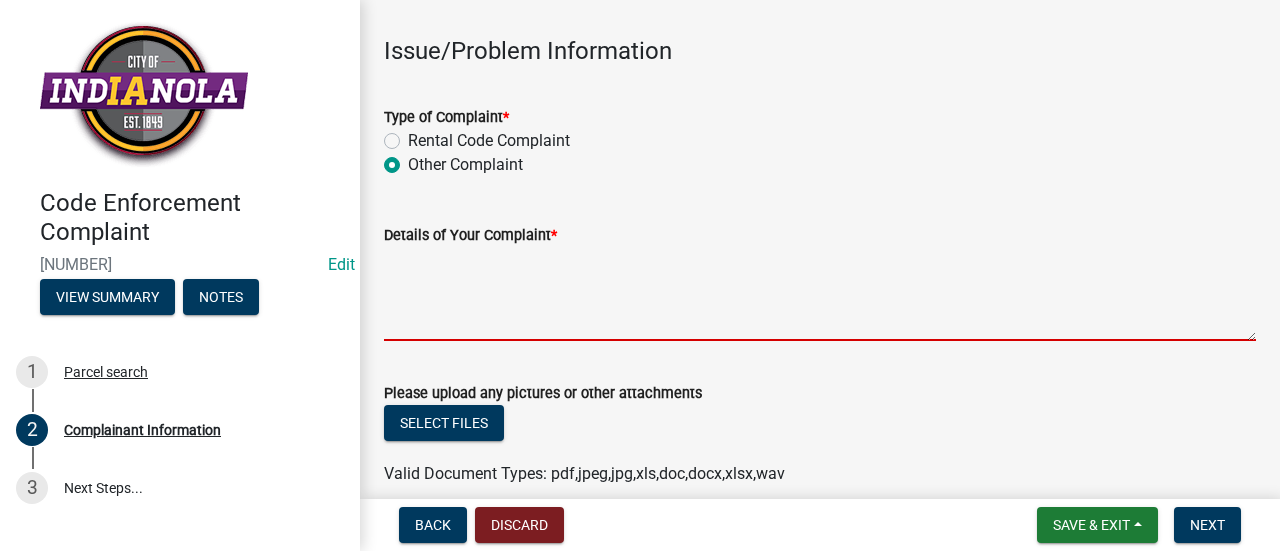 click on "Details of Your Complaint  *" at bounding box center (820, 294) 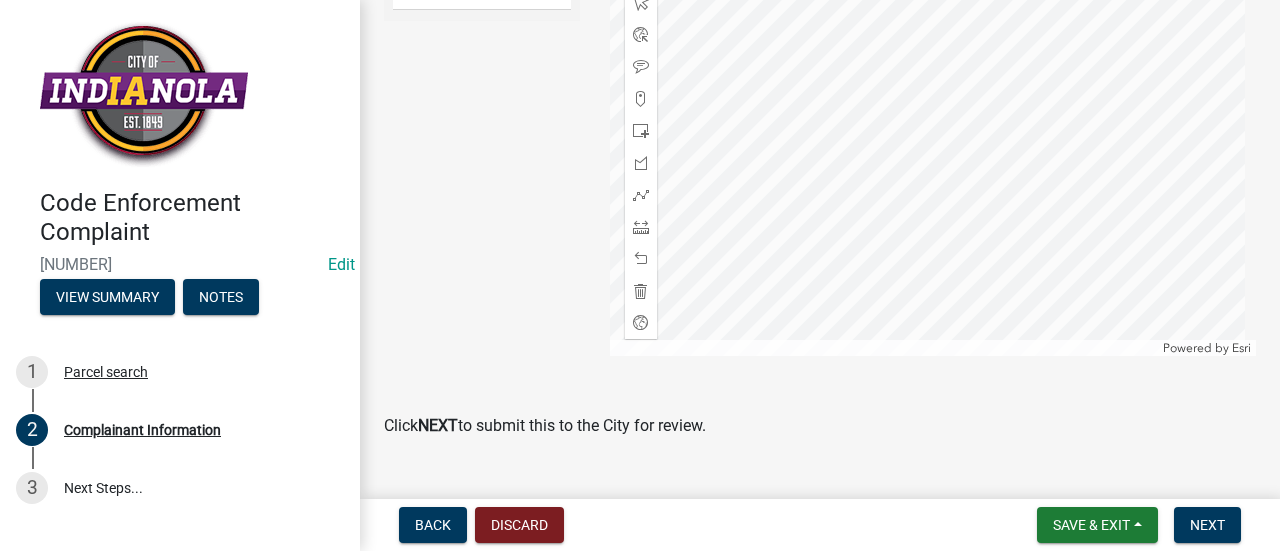 scroll, scrollTop: 2722, scrollLeft: 0, axis: vertical 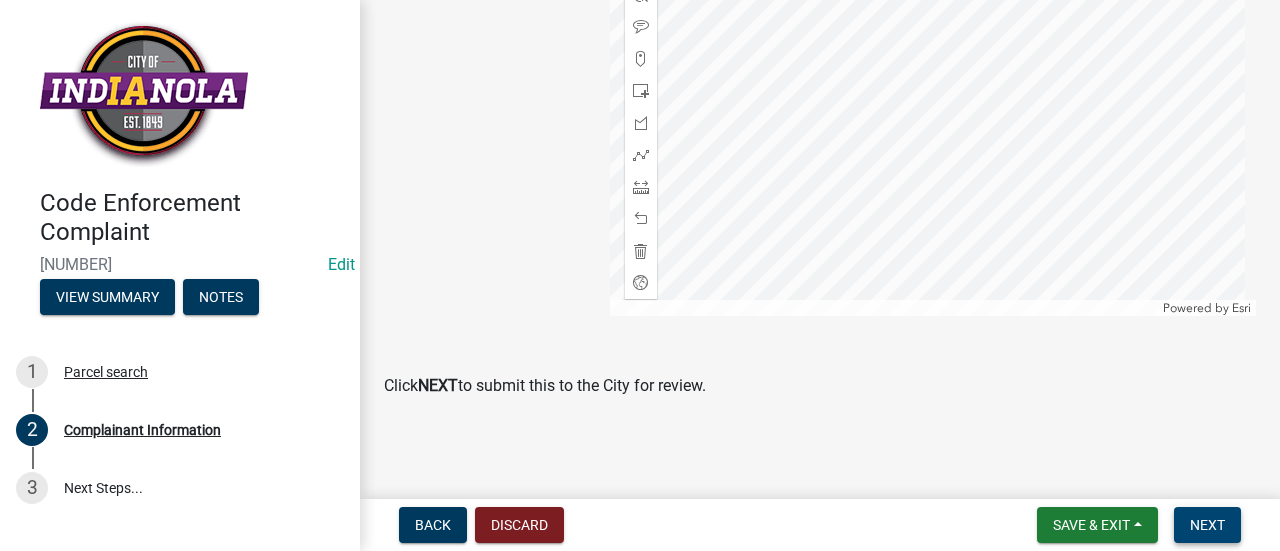 type on "Tall grass and weeds" 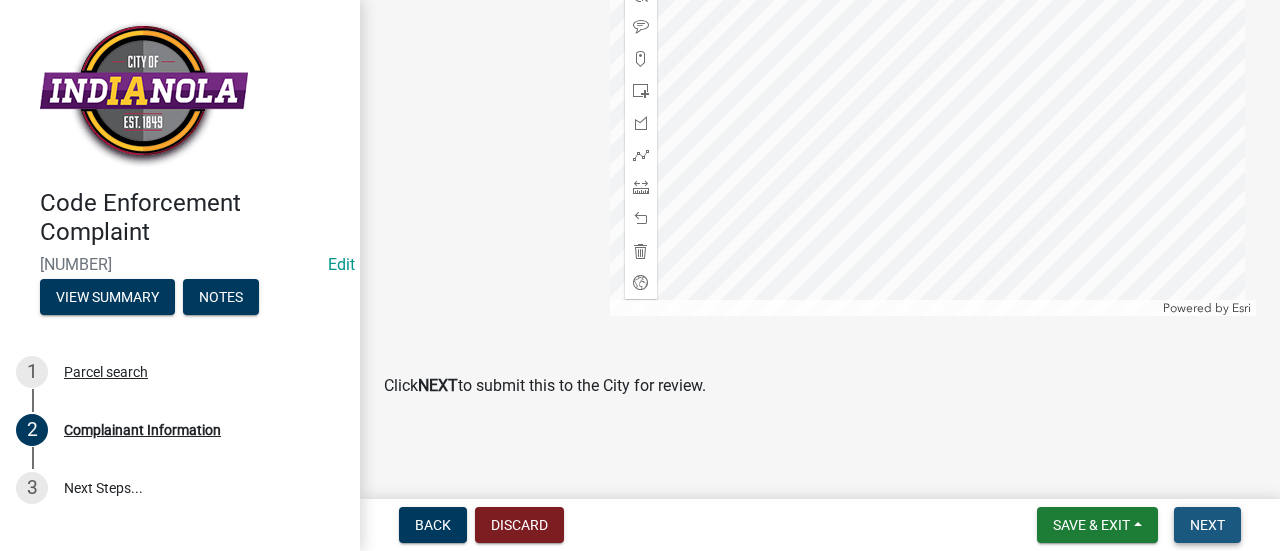click on "Next" at bounding box center [1207, 525] 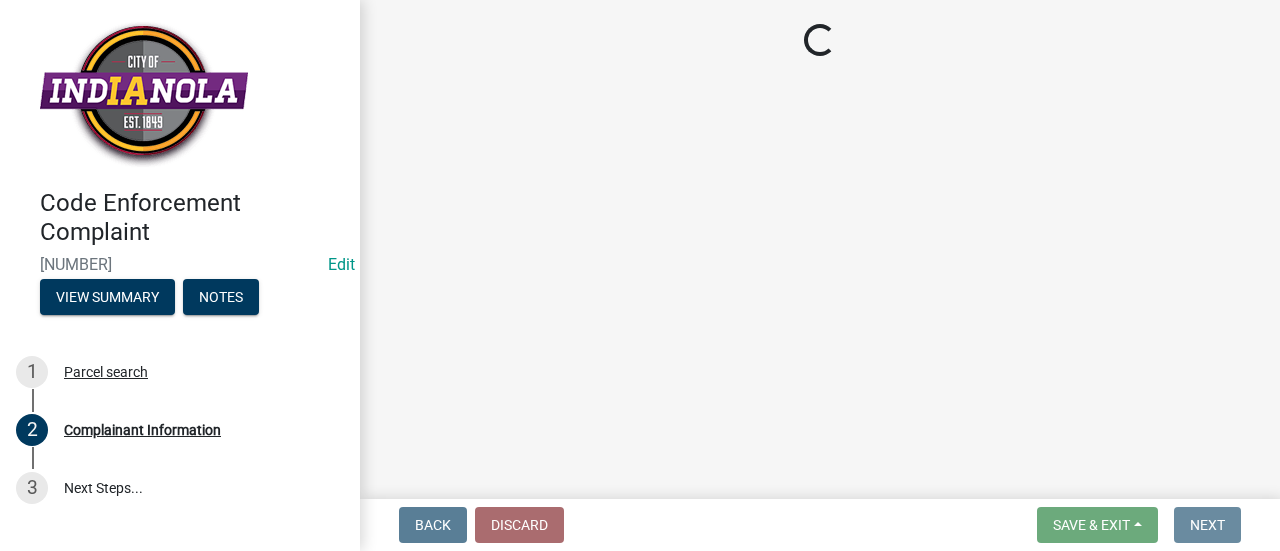 scroll, scrollTop: 0, scrollLeft: 0, axis: both 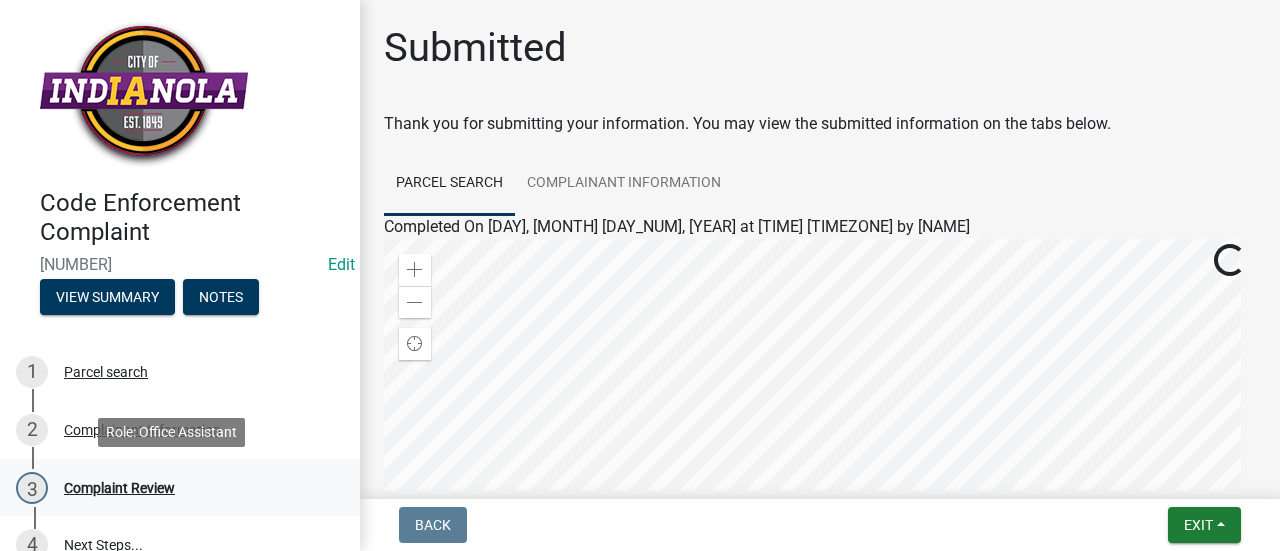 click on "3     Complaint Review" at bounding box center [180, 488] 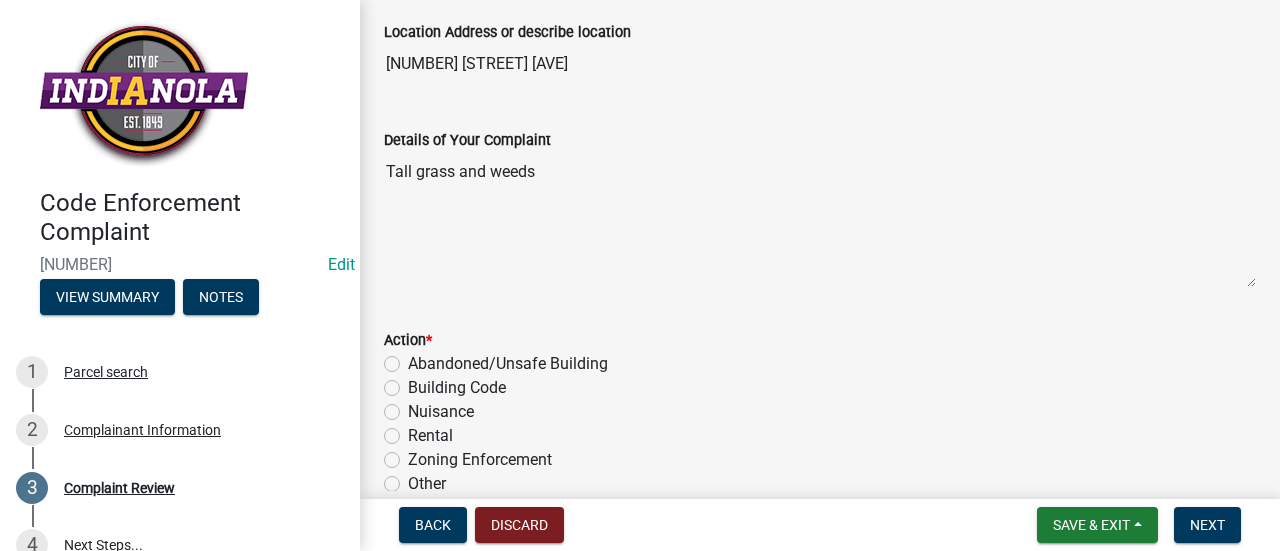 scroll, scrollTop: 267, scrollLeft: 0, axis: vertical 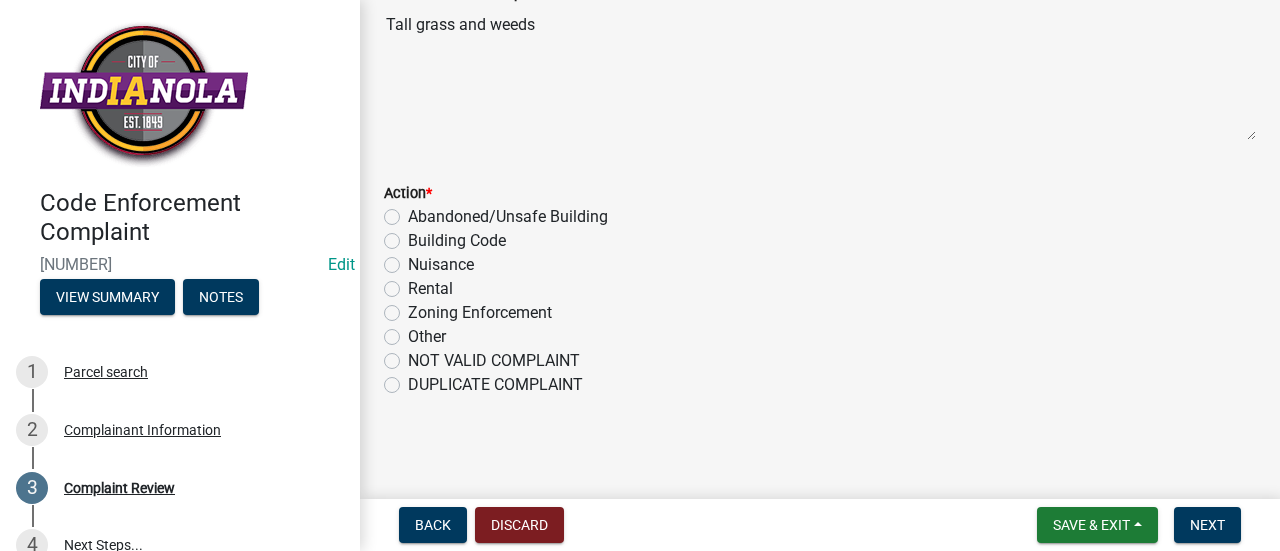 click on "Nuisance" 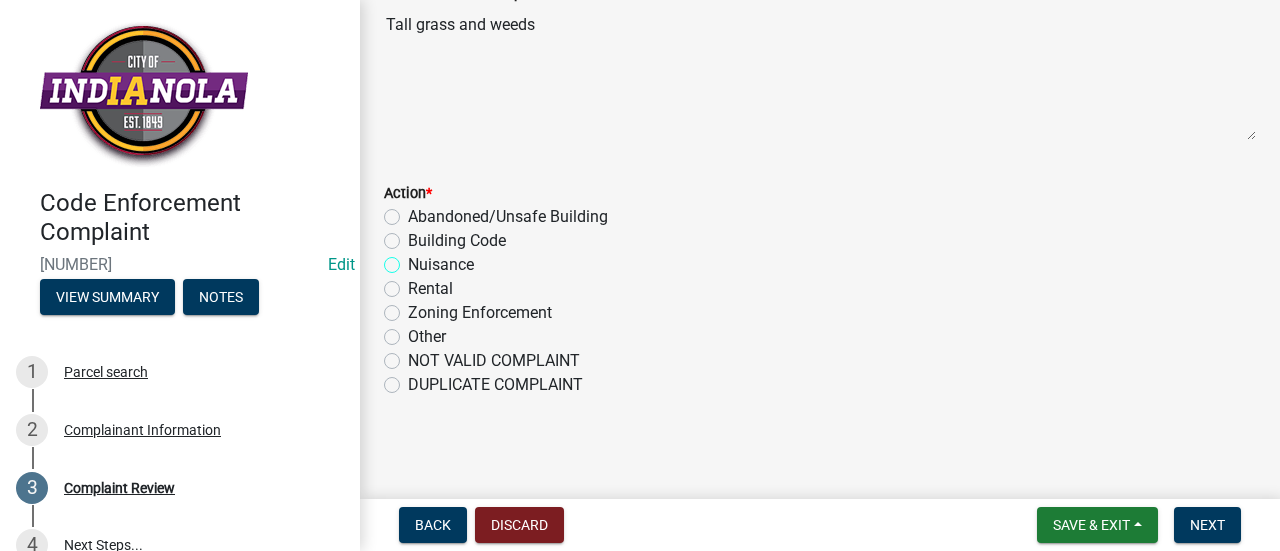 click on "Nuisance" at bounding box center [414, 259] 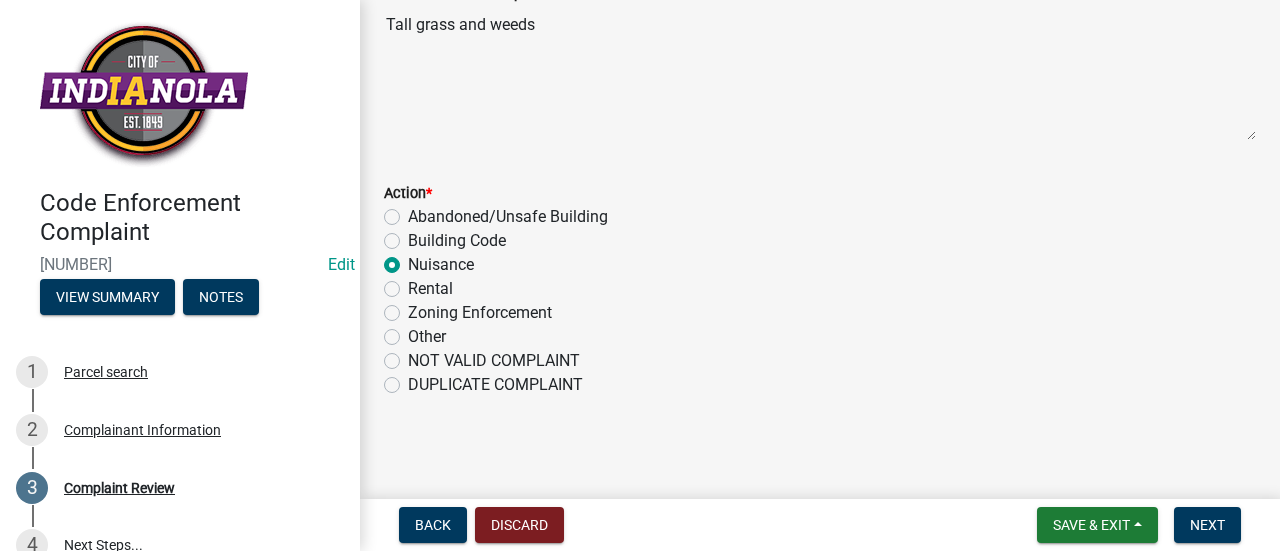 radio on "true" 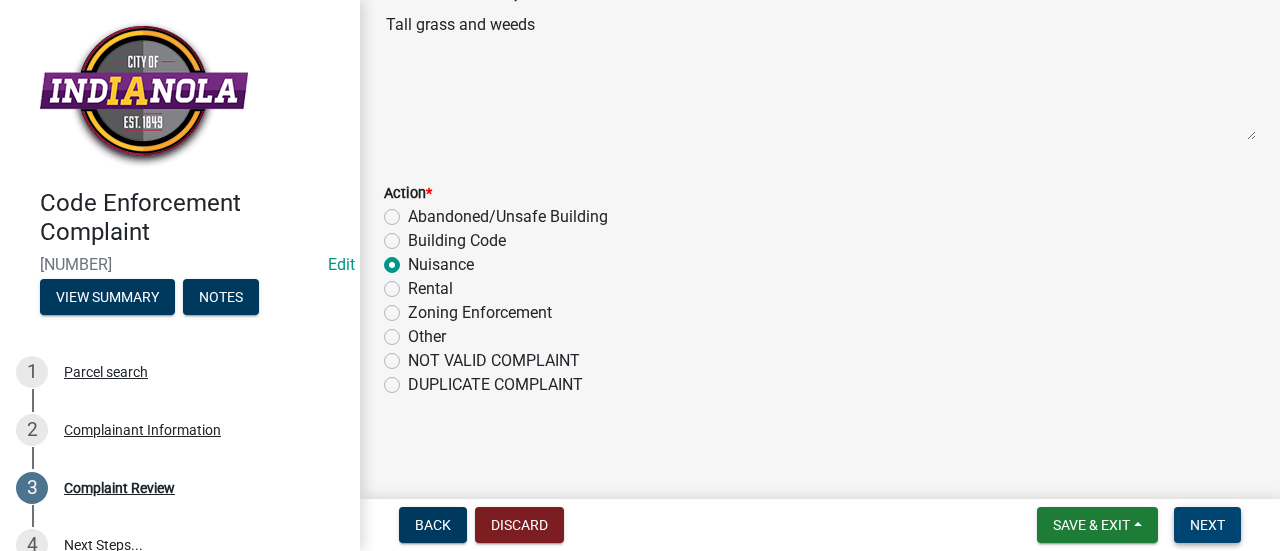 click on "Next" at bounding box center [1207, 525] 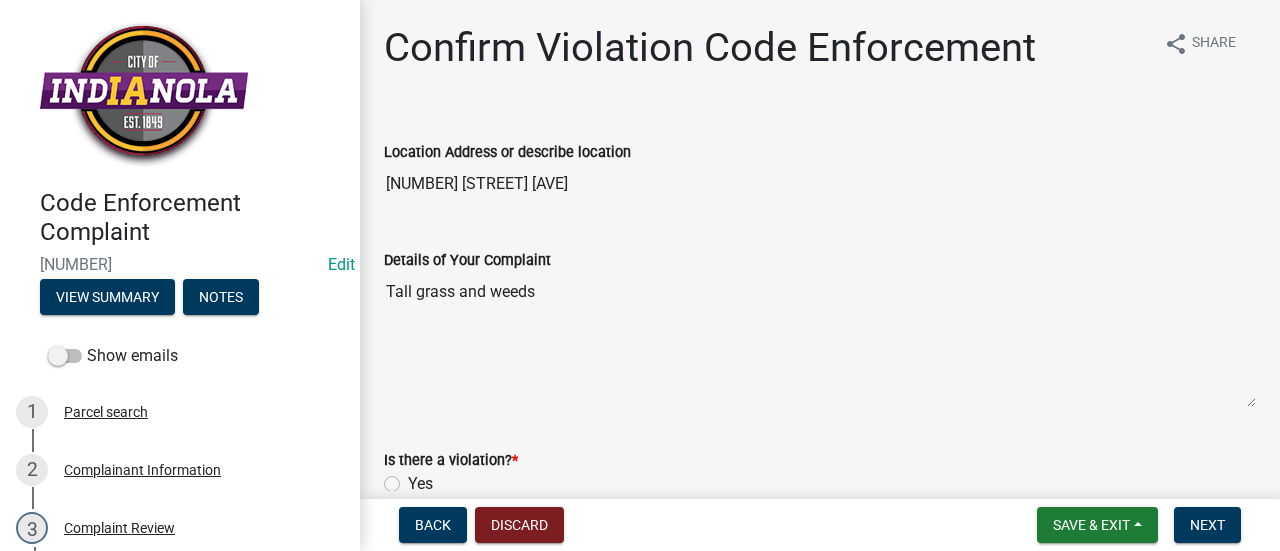 scroll, scrollTop: 147, scrollLeft: 0, axis: vertical 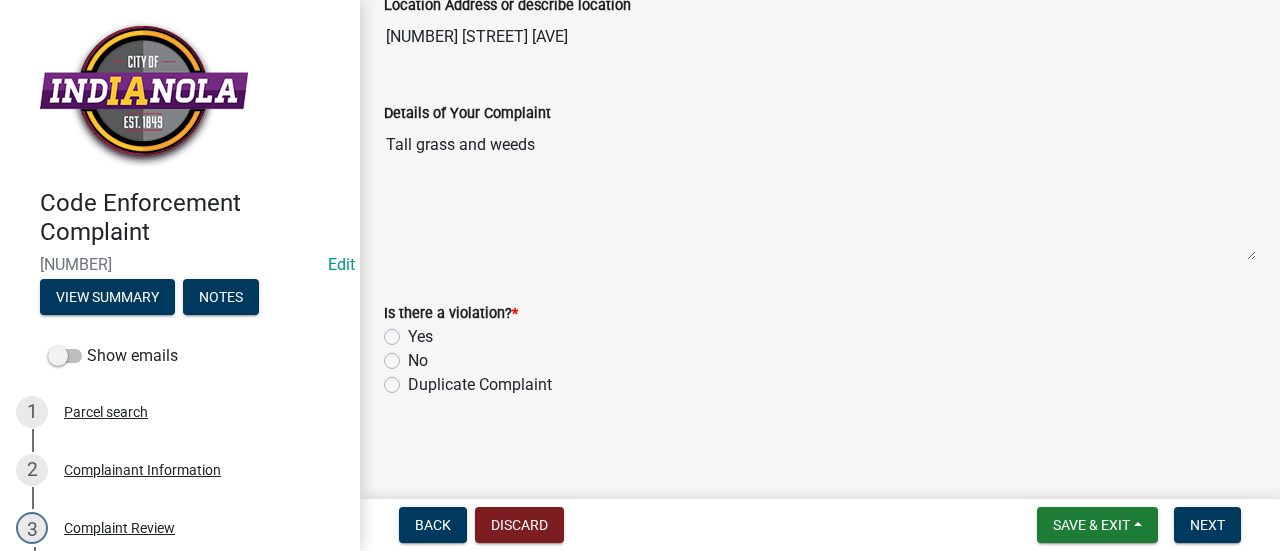 click on "Yes" 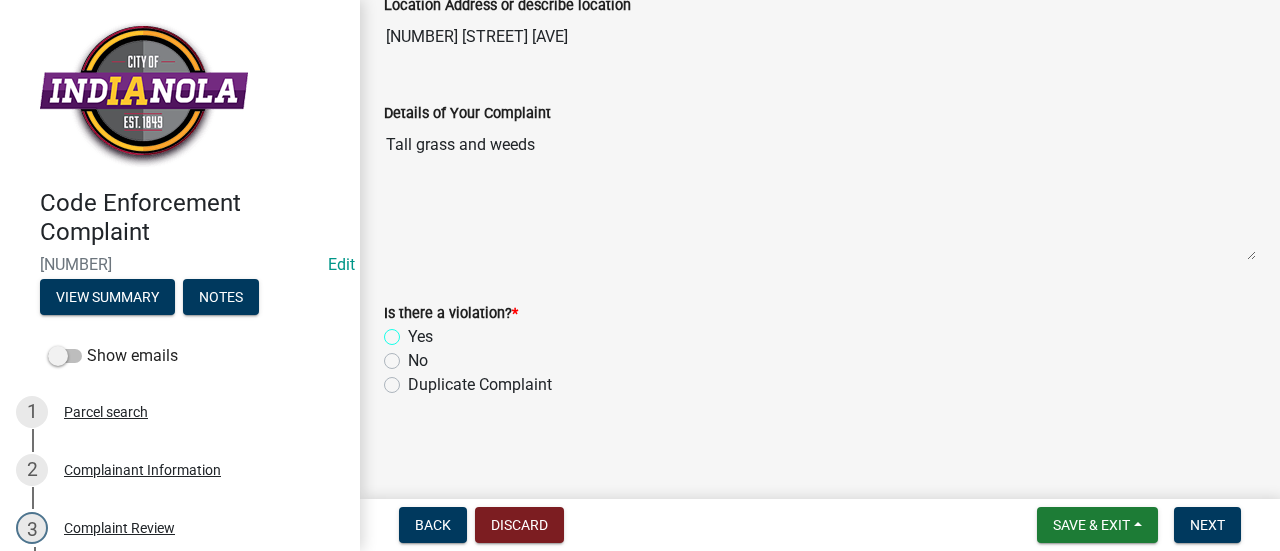 click on "Yes" at bounding box center [414, 331] 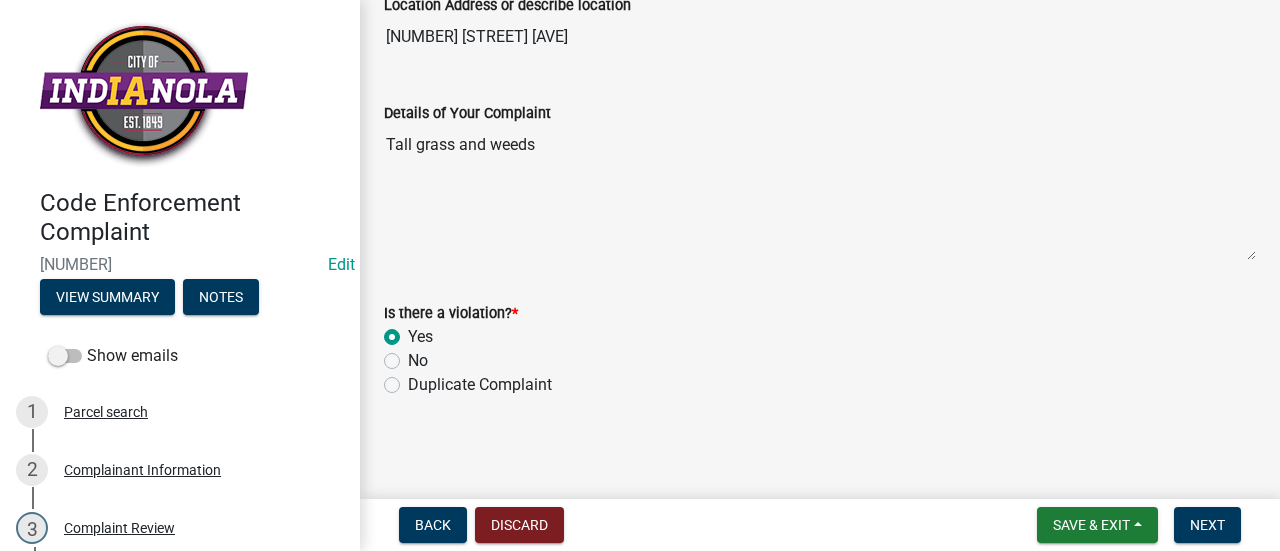 radio on "true" 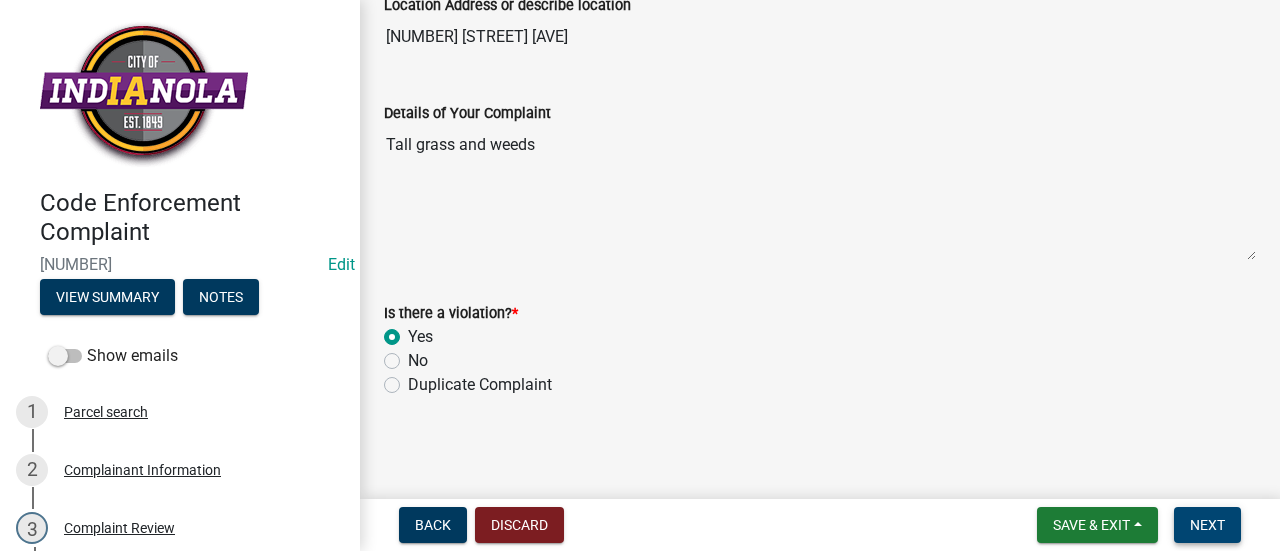 click on "Next" at bounding box center [1207, 525] 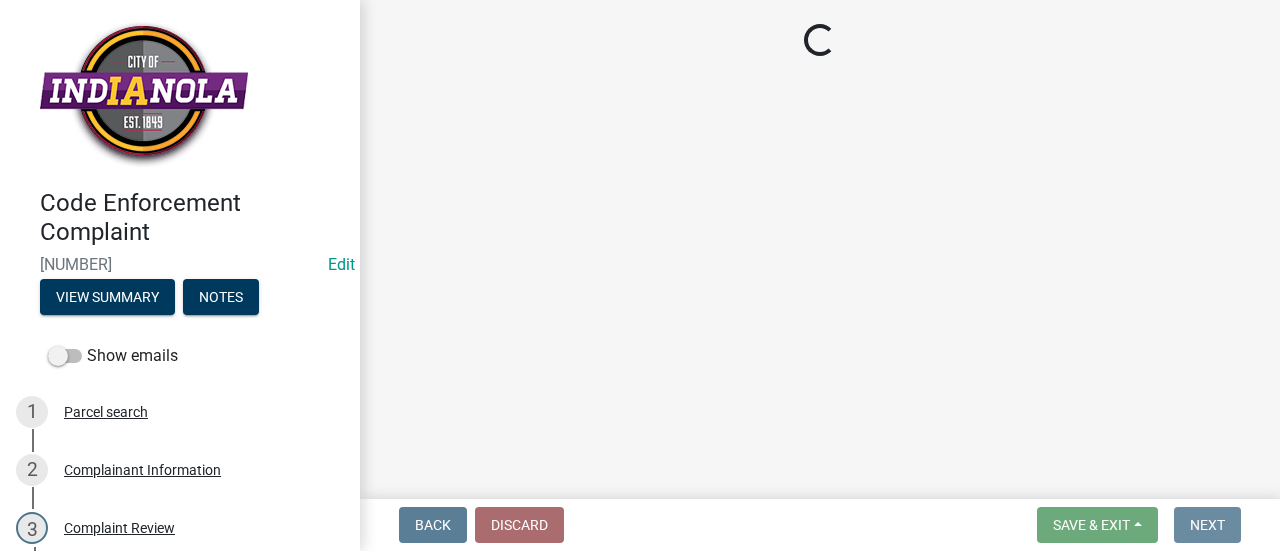 scroll, scrollTop: 0, scrollLeft: 0, axis: both 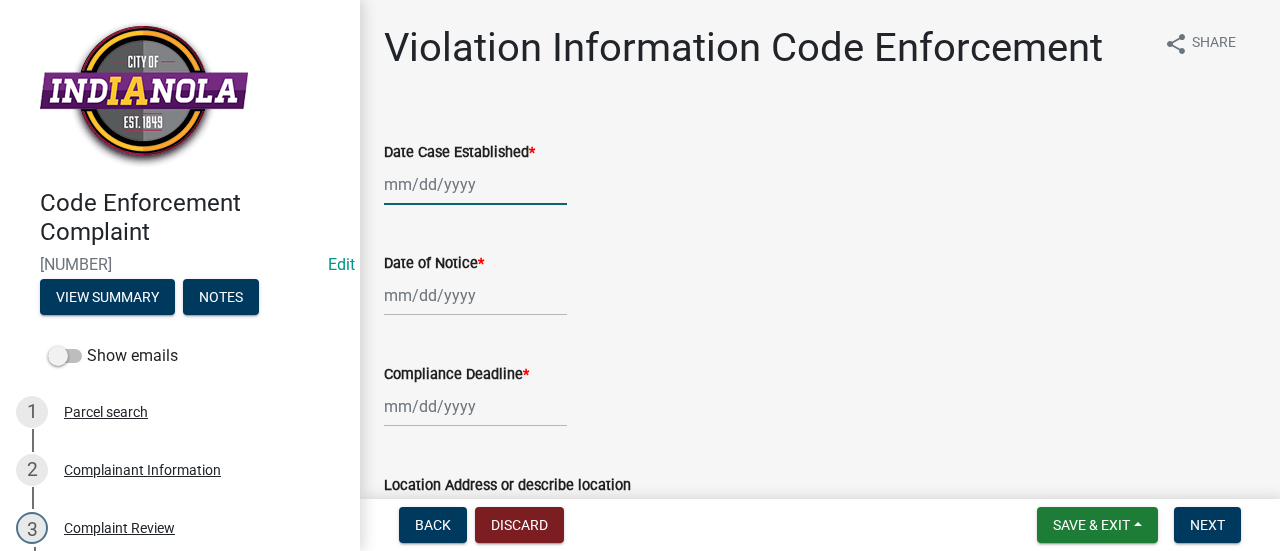 click 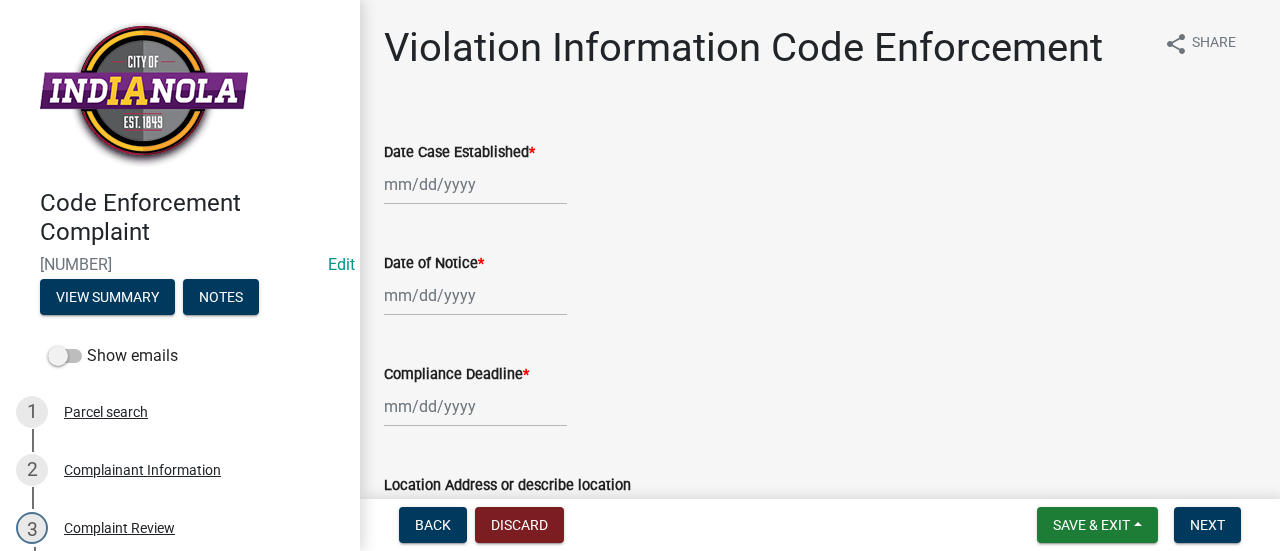select on "8" 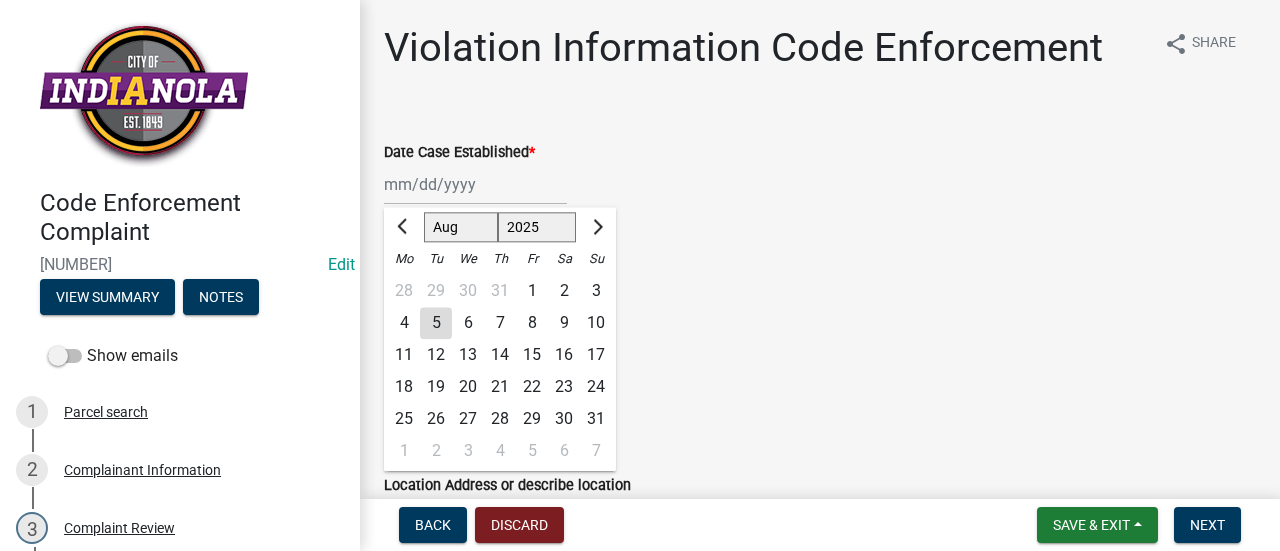 click on "5" 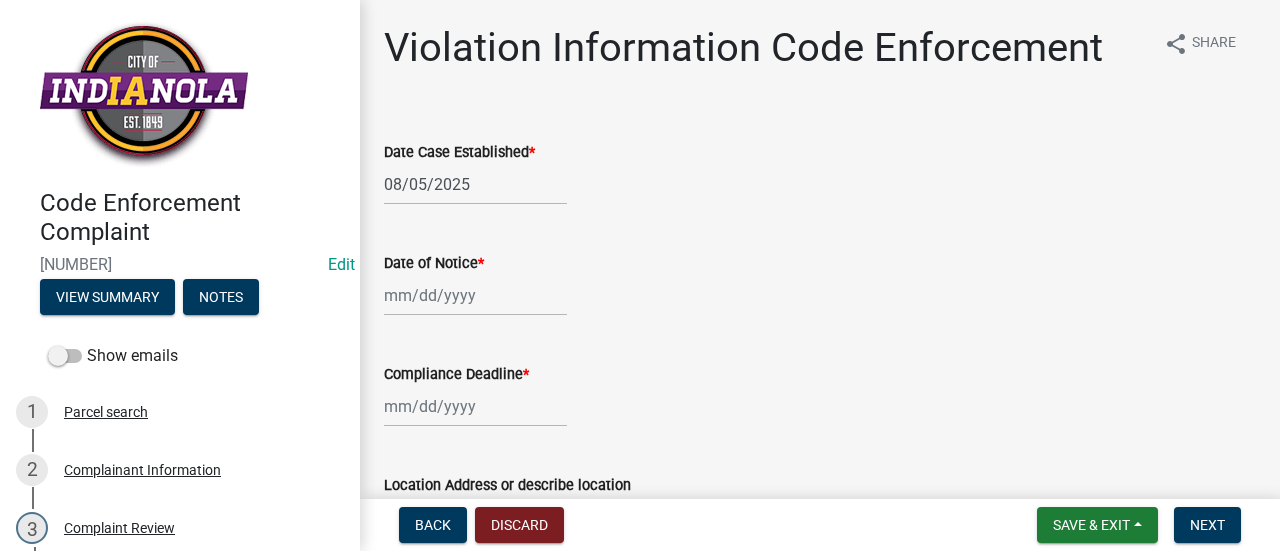 select on "8" 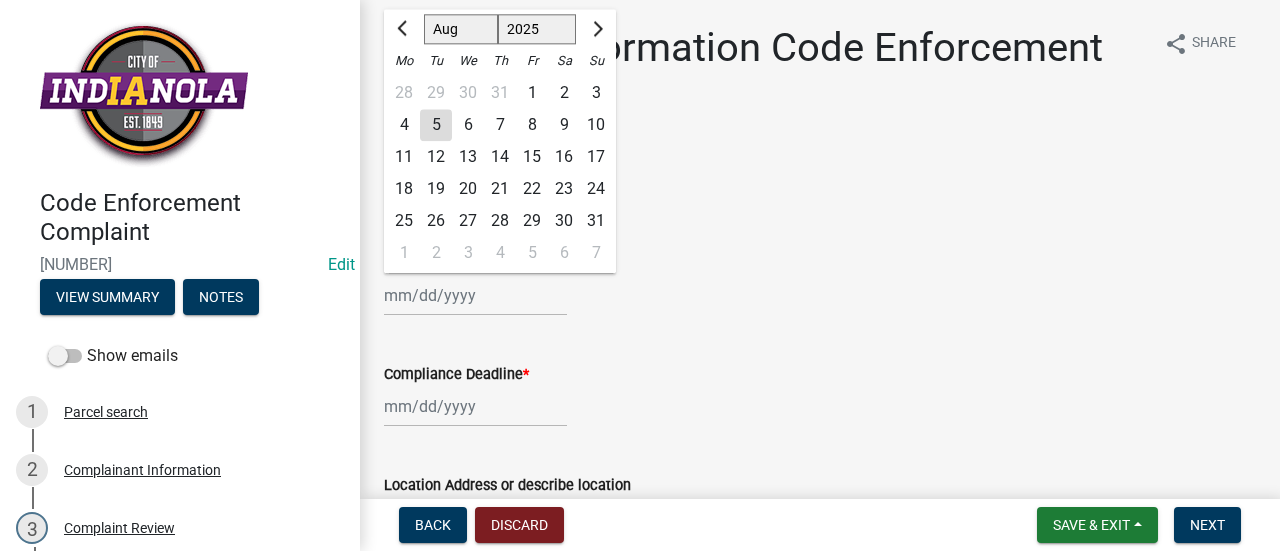 click on "Jan Feb Mar Apr May Jun Jul Aug Sep Oct Nov Dec 1525 1526 1527 1528 1529 1530 1531 1532 1533 1534 1535 1536 1537 1538 1539 1540 1541 1542 1543 1544 1545 1546 1547 1548 1549 1550 1551 1552 1553 1554 1555 1556 1557 1558 1559 1560 1561 1562 1563 1564 1565 1566 1567 1568 1569 1570 1571 1572 1573 1574 1575 1576 1577 1578 1579 1580 1581 1582 1583 1584 1585 1586 1587 1588 1589 1590 1591 1592 1593 1594 1595 1596 1597 1598 1599 1600 1601 1602 1603 1604 1605 1606 1607 1608 1609 1610 1611 1612 1613 1614 1615 1616 1617 1618 1619 1620 1621 1622 1623 1624 1625 1626 1627 1628 1629 1630 1631 1632 1633 1634 1635 1636 1637 1638 1639 1640 1641 1642 1643 1644 1645 1646 1647 1648 1649 1650 1651 1652 1653 1654 1655 1656 1657 1658 1659 1660 1661 1662 1663 1664 1665 1666 1667 1668 1669 1670 1671 1672 1673 1674 1675 1676 1677 1678 1679 1680 1681 1682 1683 1684 1685 1686 1687 1688 1689 1690 1691 1692 1693 1694 1695 1696 1697 1698 1699 1700 1701 1702 1703 1704 1705 1706 1707 1708 1709 1710 1711 1712 1713 1714 1715 1716 1717 1718 1719 1" 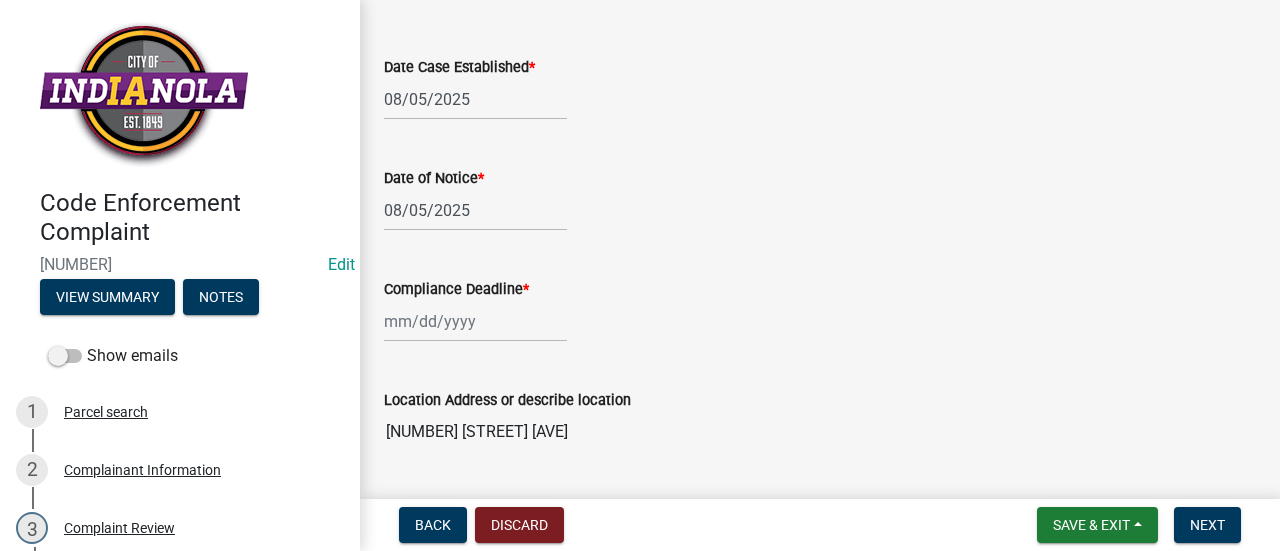 scroll, scrollTop: 86, scrollLeft: 0, axis: vertical 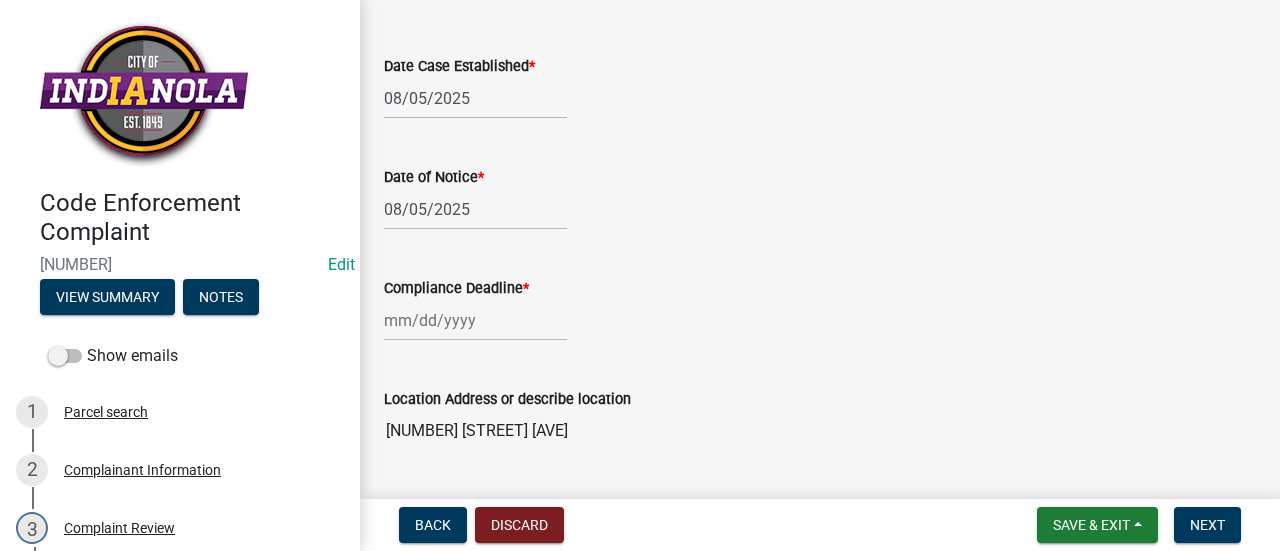 click 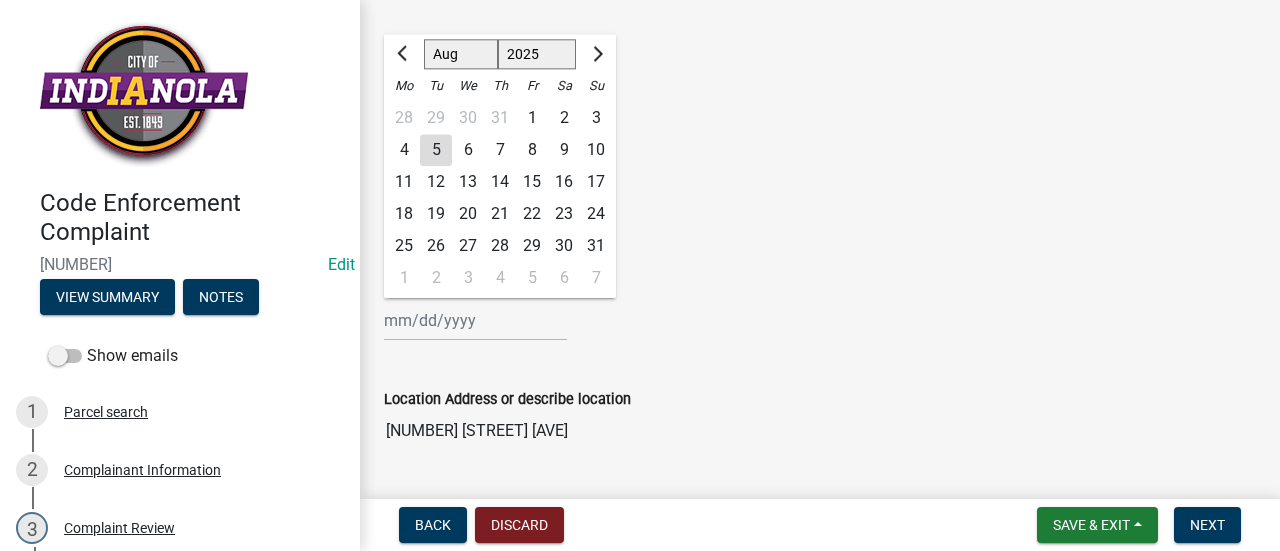 click on "12" 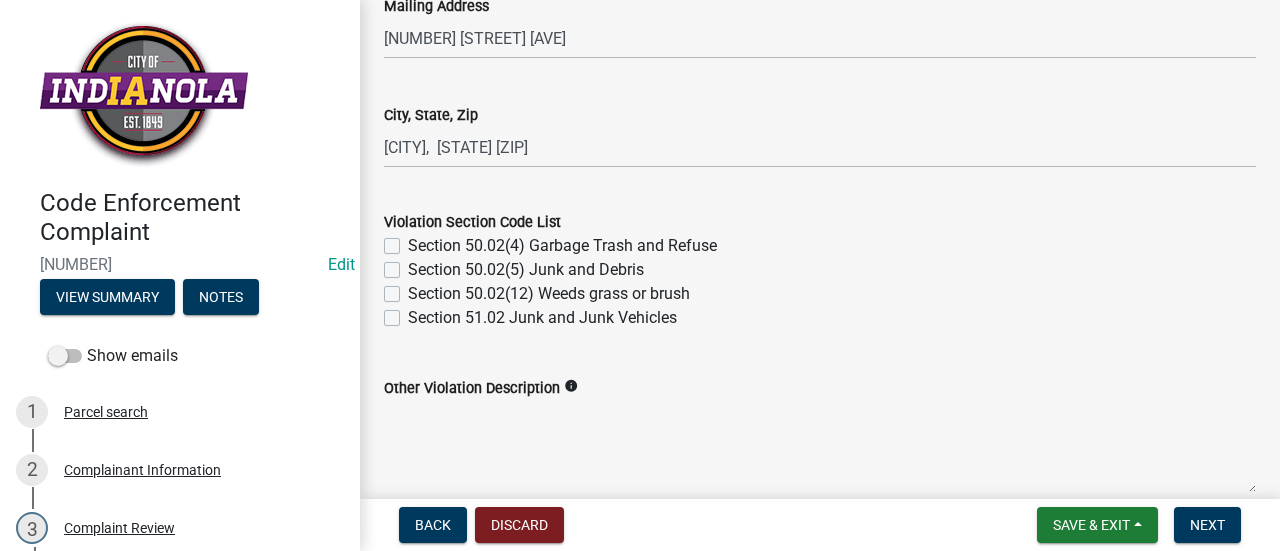scroll, scrollTop: 701, scrollLeft: 0, axis: vertical 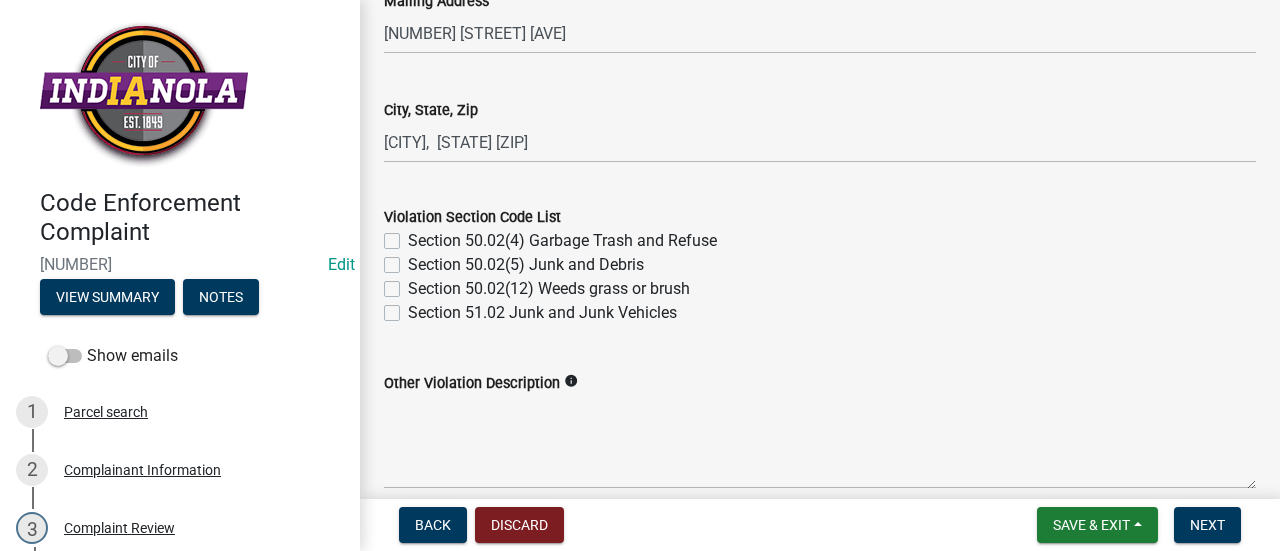 click on "Section 50.02(12) Weeds grass or brush" 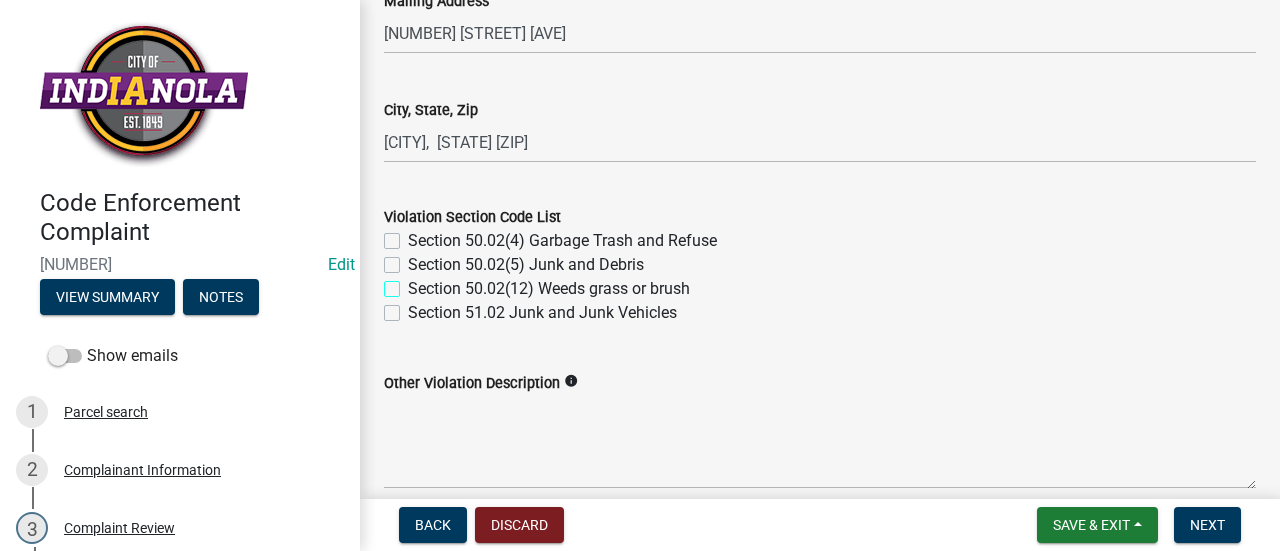 click on "Section 50.02(12) Weeds grass or brush" at bounding box center (414, 283) 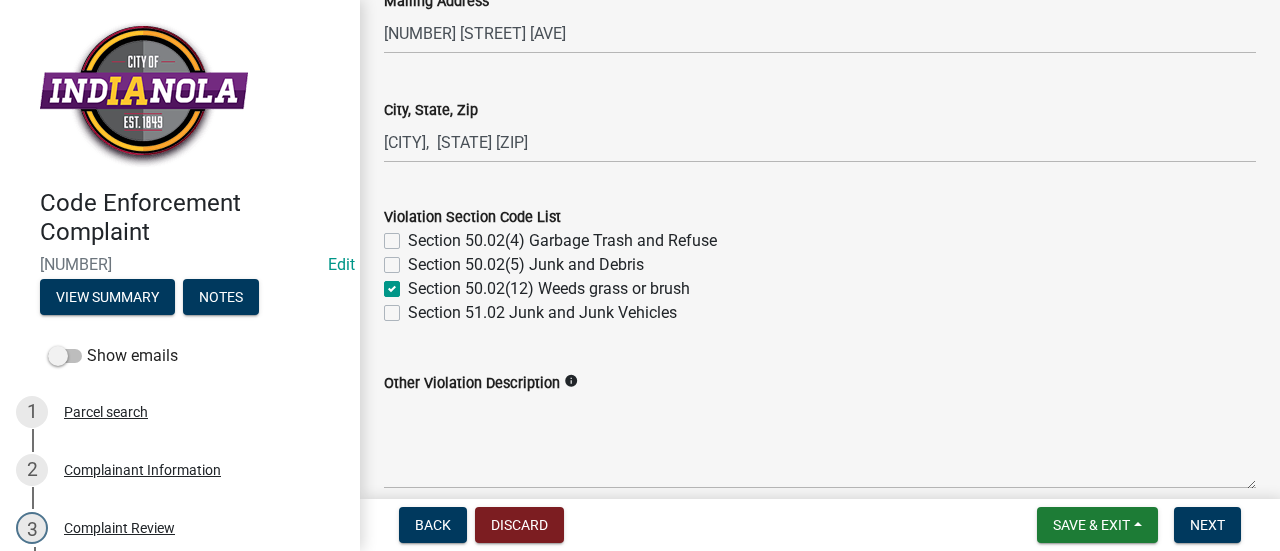 checkbox on "false" 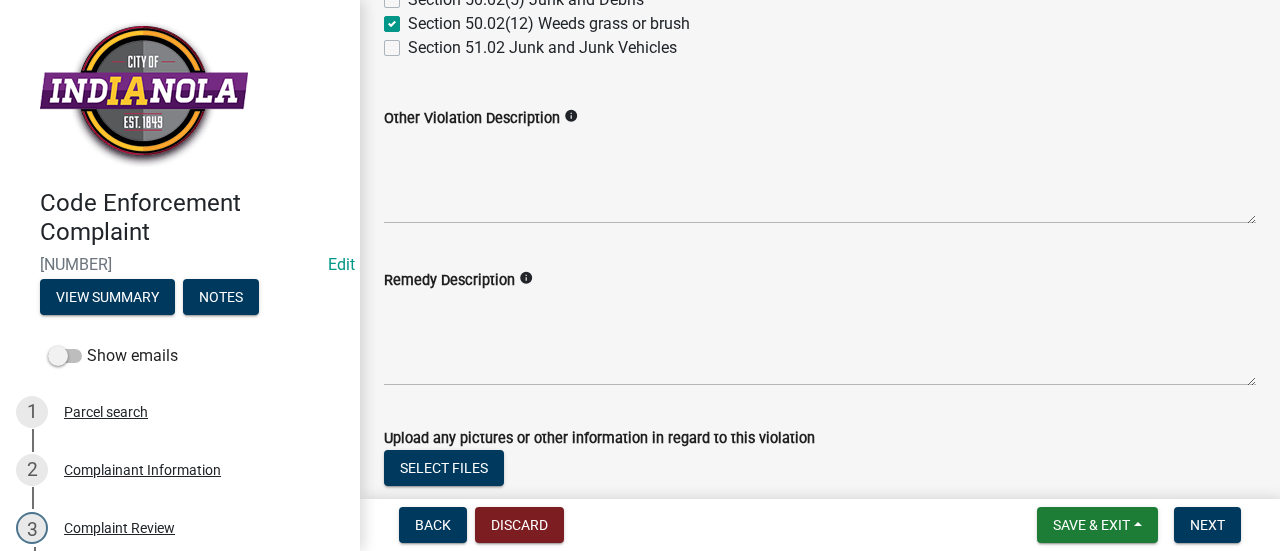 scroll, scrollTop: 967, scrollLeft: 0, axis: vertical 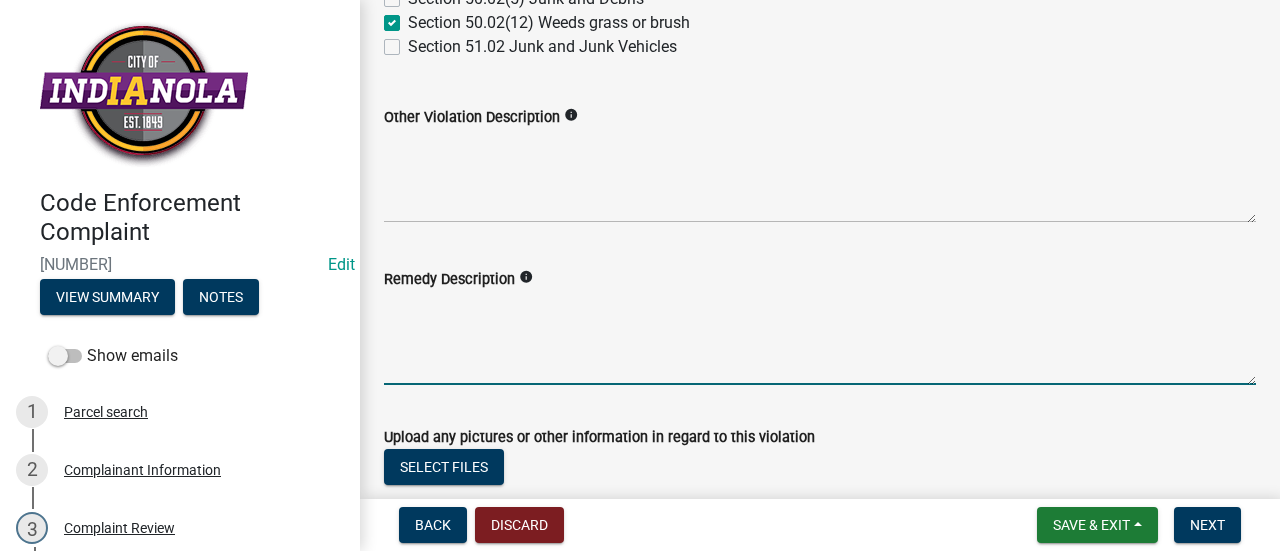 click on "Remedy Description" at bounding box center [820, 338] 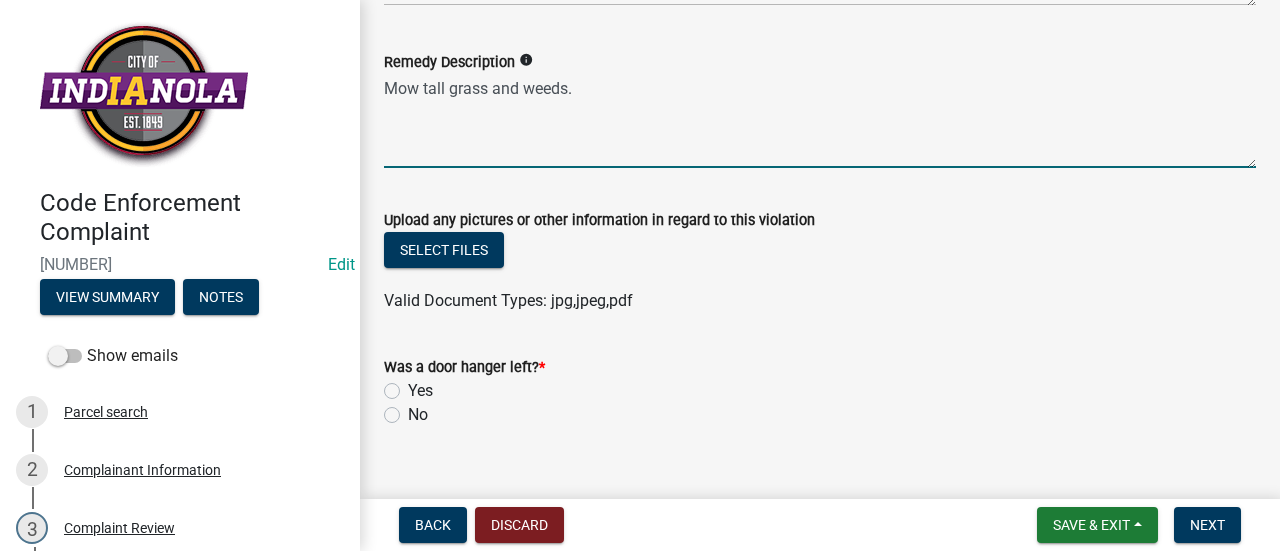 scroll, scrollTop: 1191, scrollLeft: 0, axis: vertical 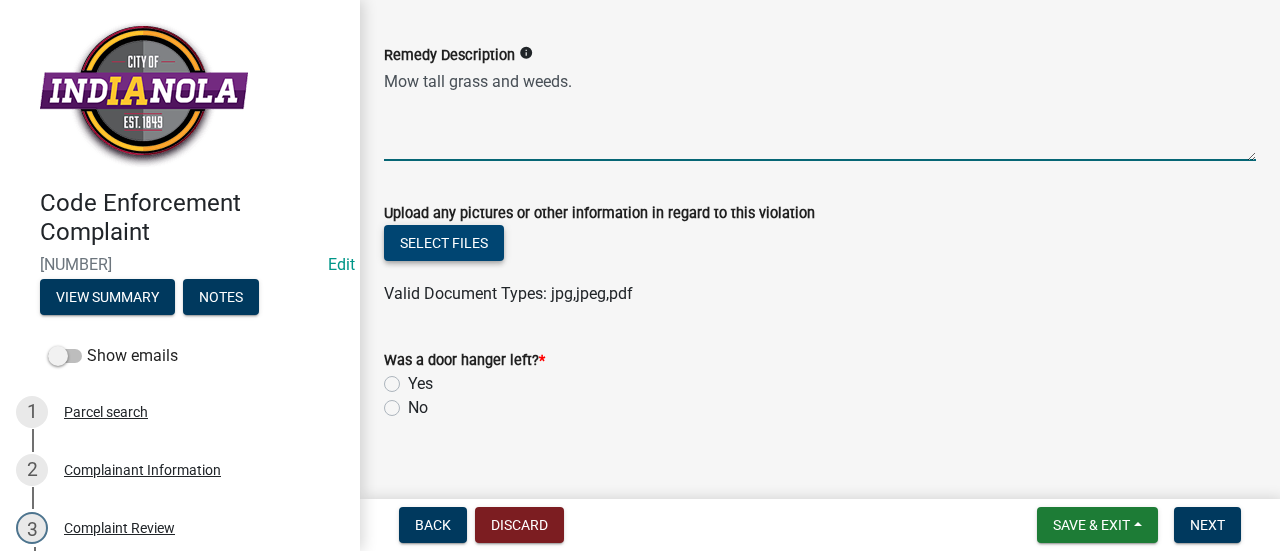type on "Mow tall grass and weeds." 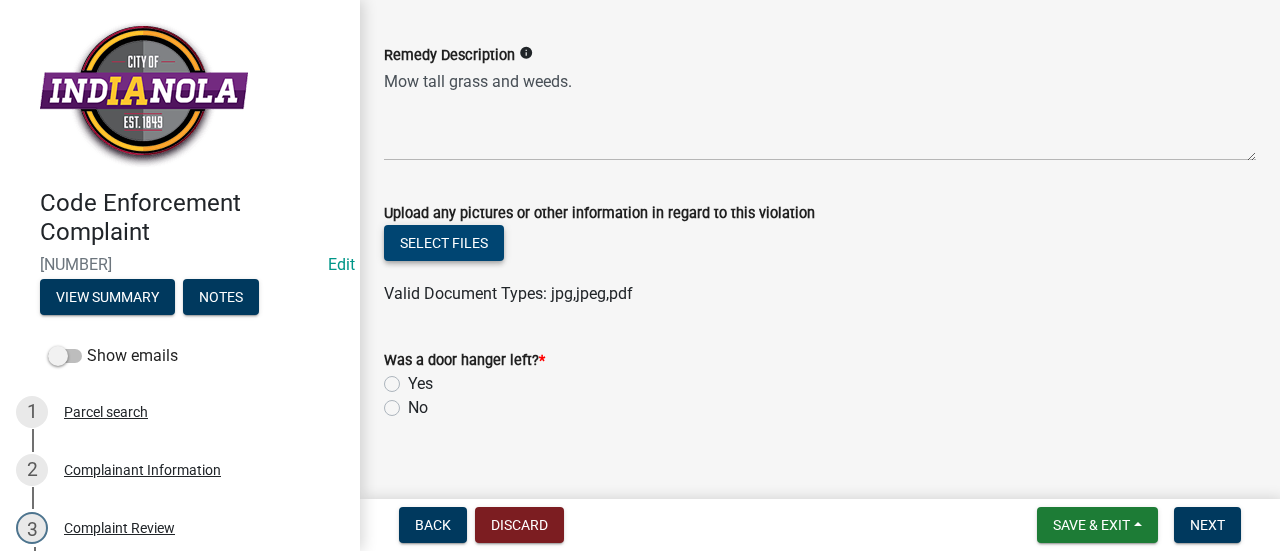 click on "Select files" 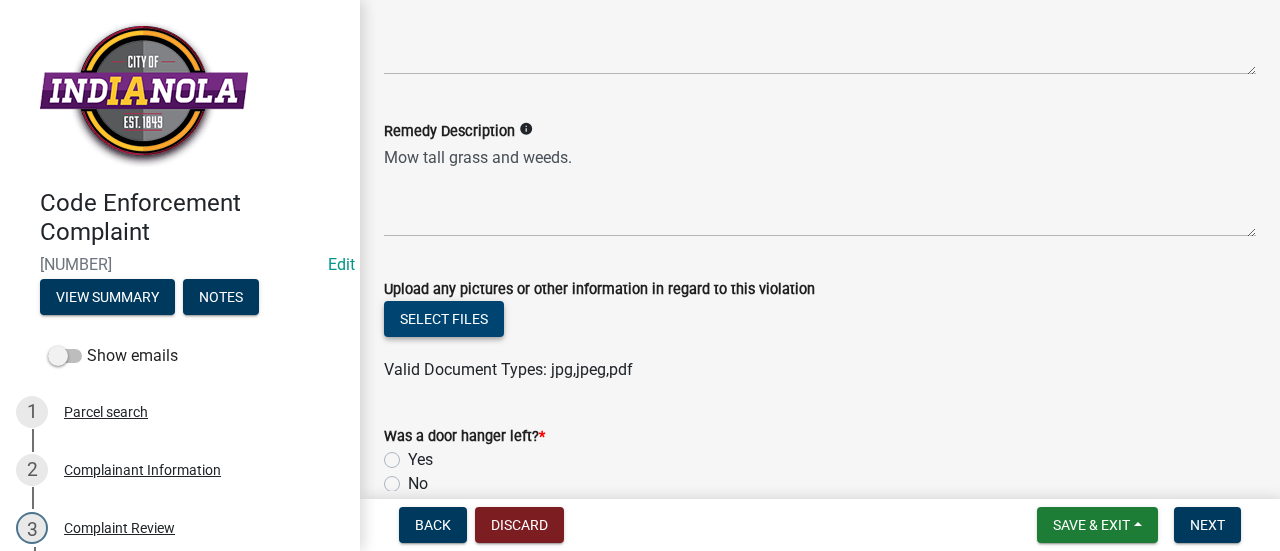 scroll, scrollTop: 1281, scrollLeft: 0, axis: vertical 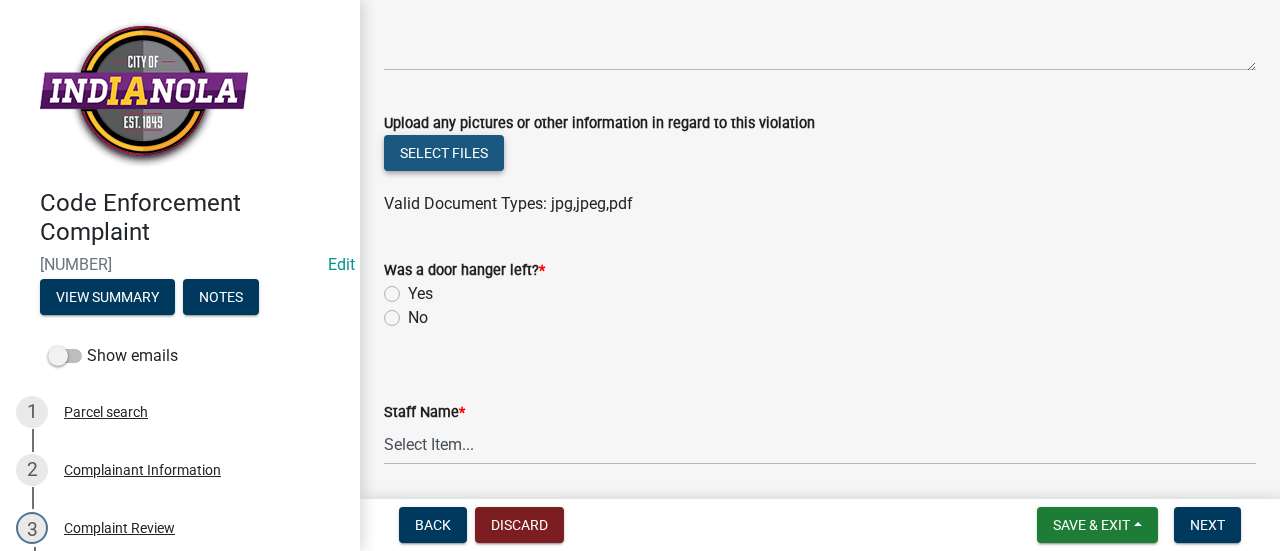 click on "Select files" 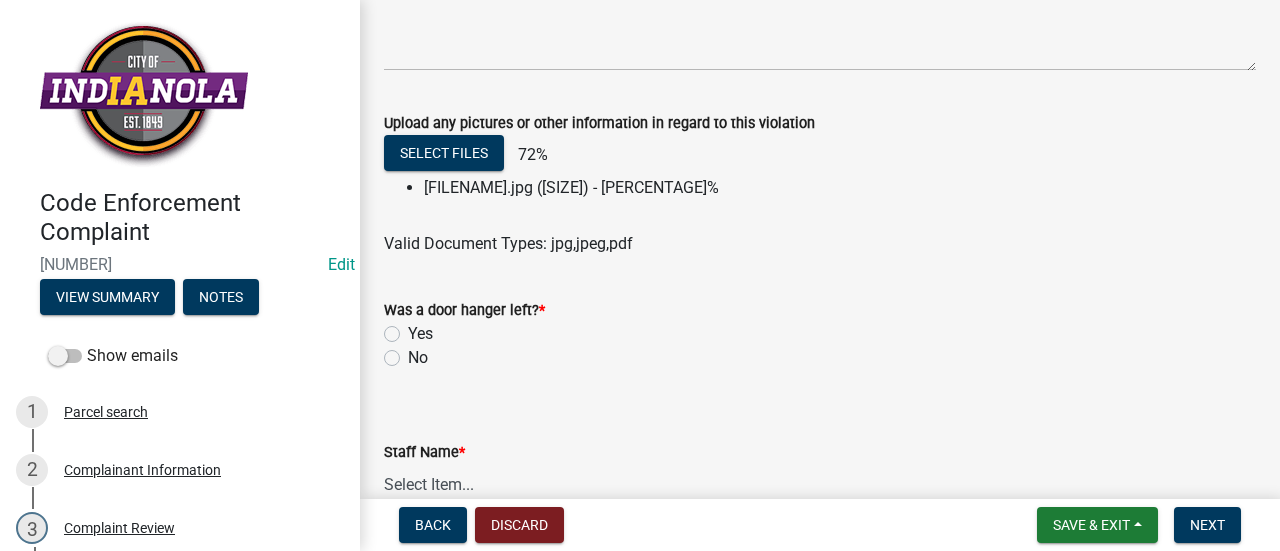 click on "No" 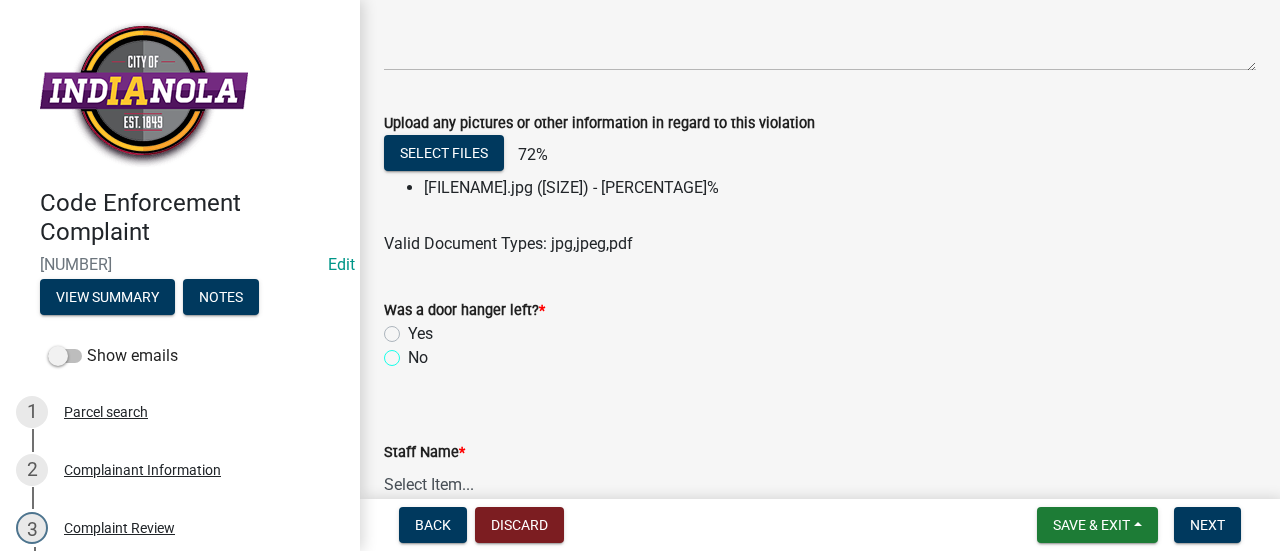 click on "No" at bounding box center [414, 352] 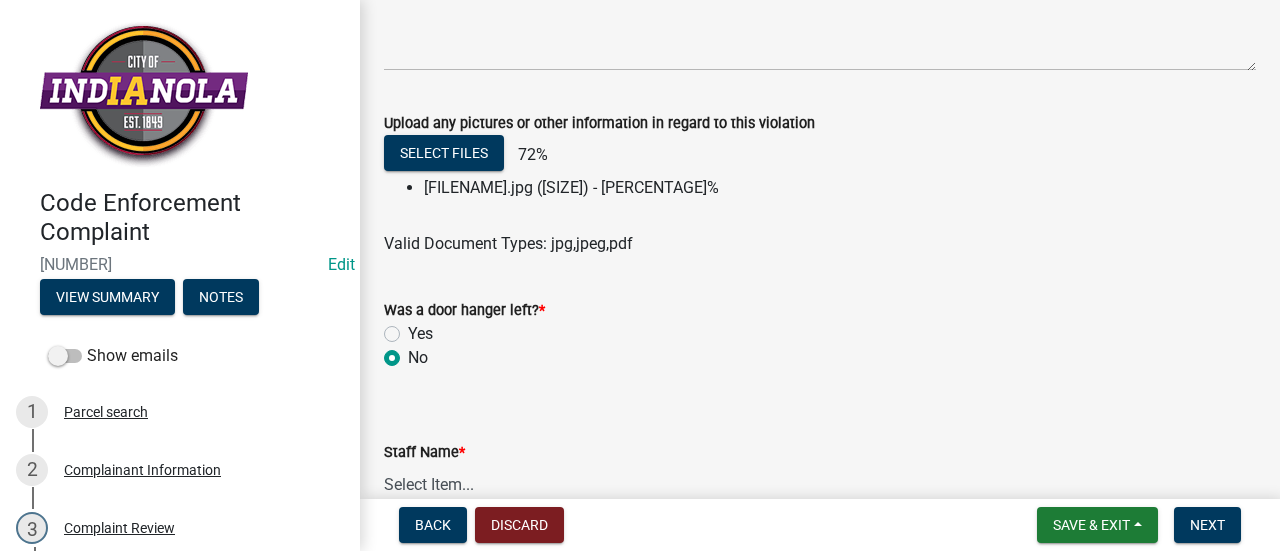 radio on "true" 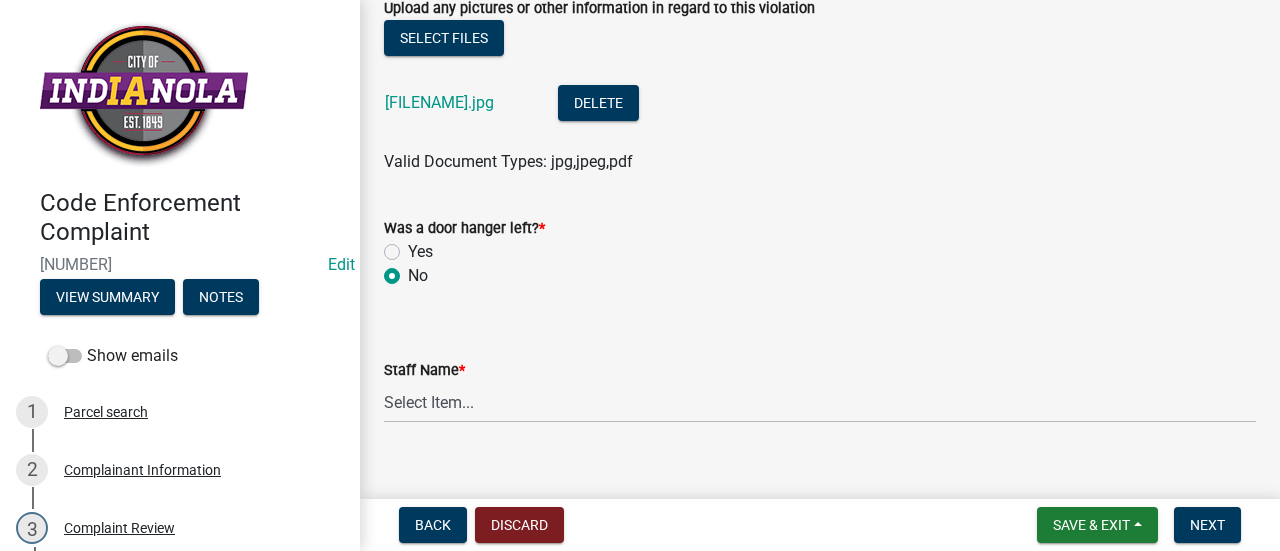 scroll, scrollTop: 1399, scrollLeft: 0, axis: vertical 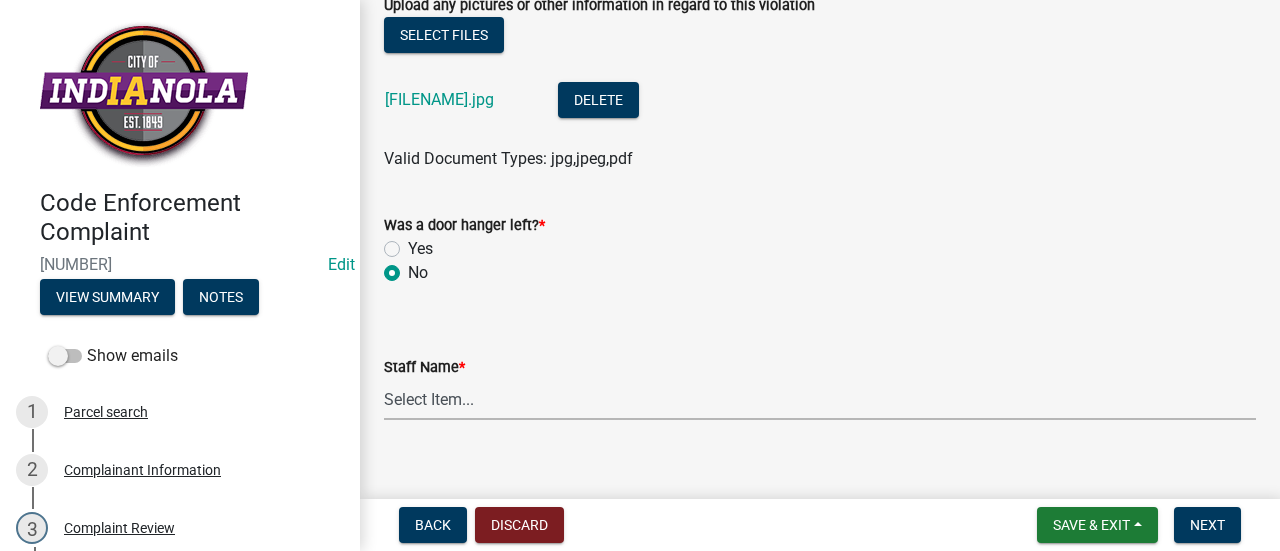 click on "Select Item...   [NAME]   [NAME]   [NAME]   Other" at bounding box center (820, 399) 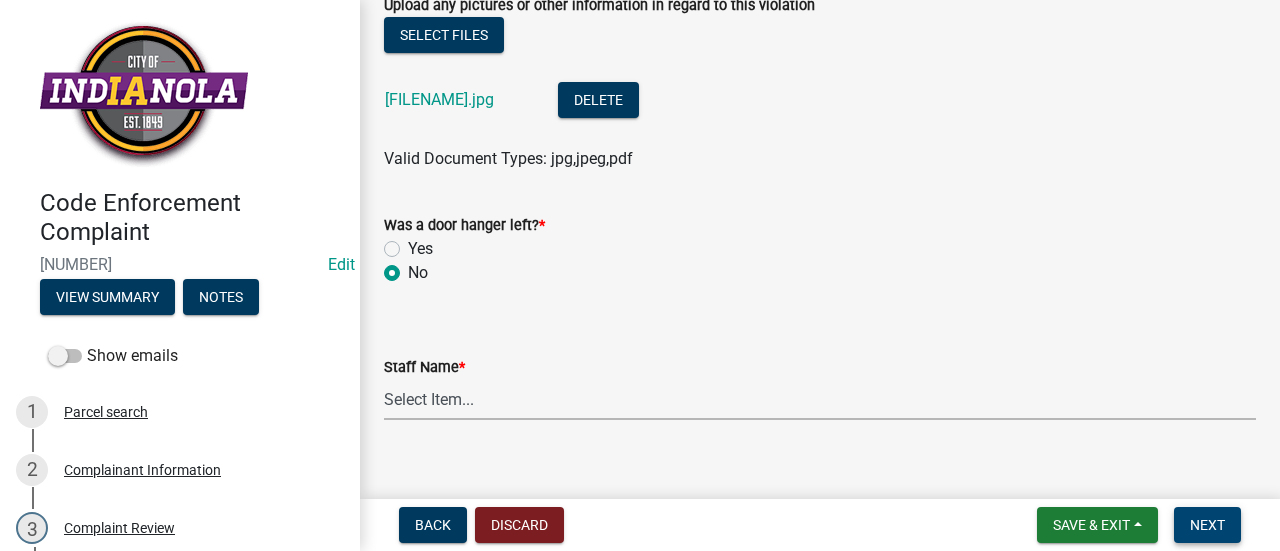 click on "Next" at bounding box center [1207, 525] 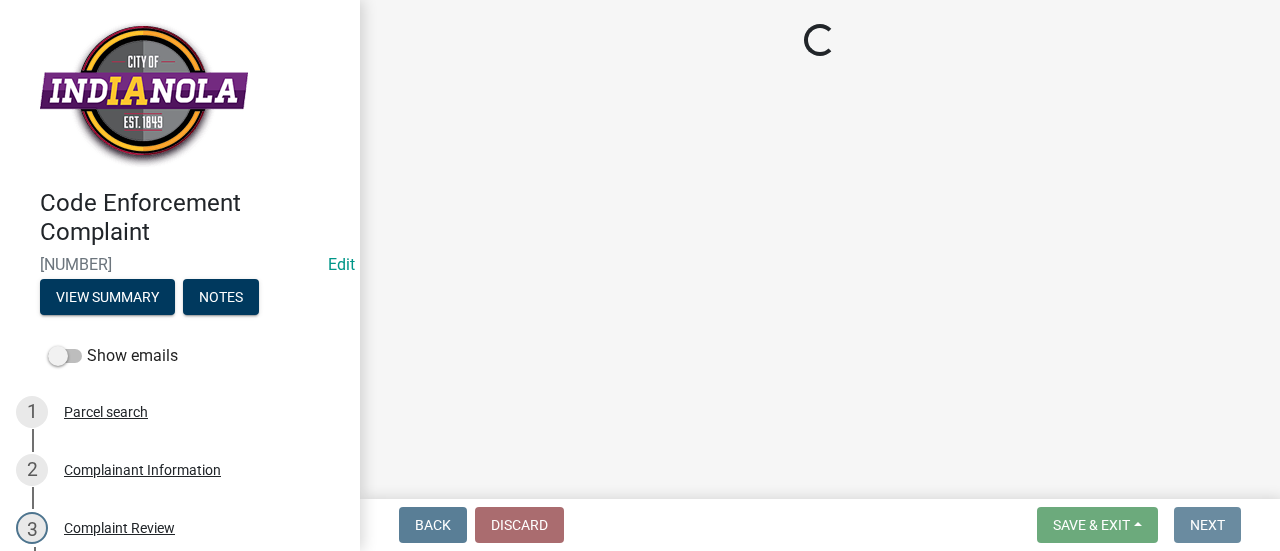 scroll, scrollTop: 0, scrollLeft: 0, axis: both 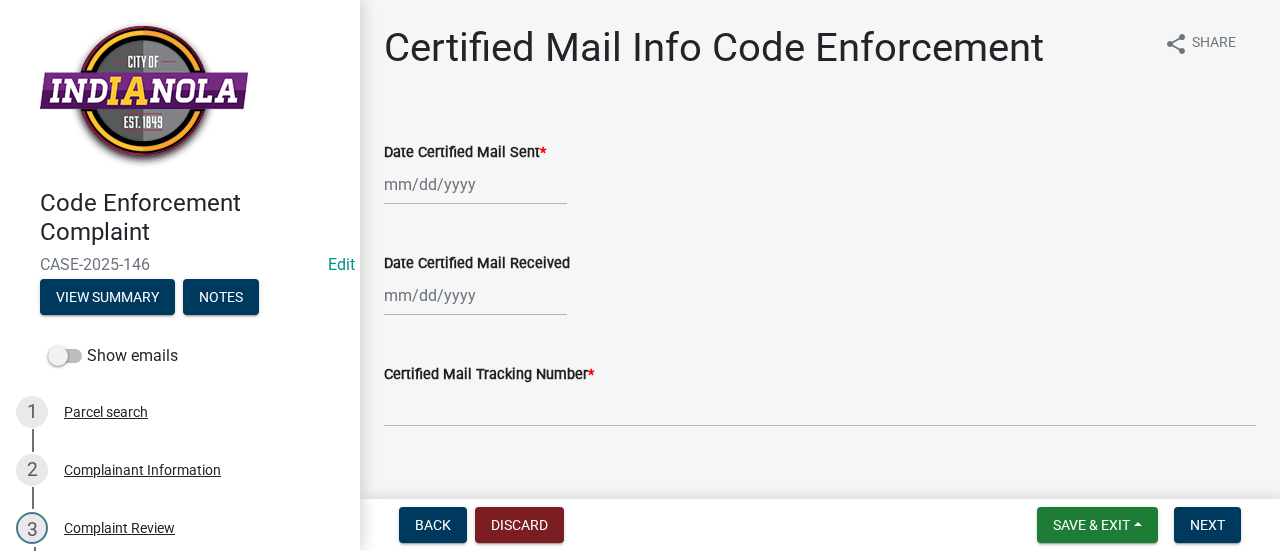 select on "8" 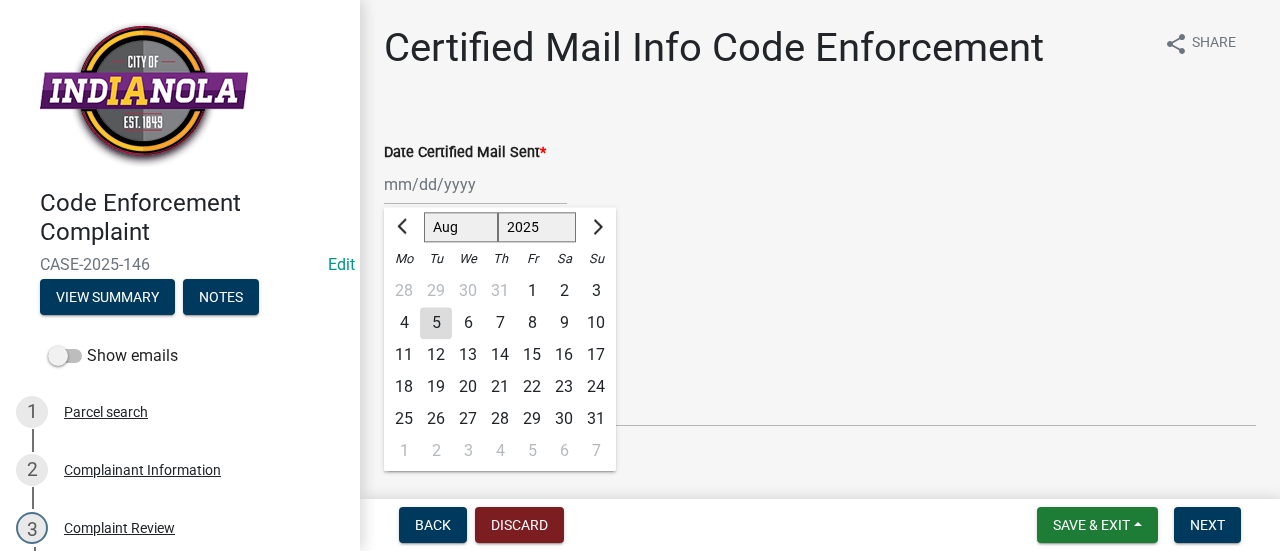 click on "Jan Feb Mar Apr May Jun Jul Aug Sep Oct Nov Dec 1525 1526 1527 1528 1529 1530 1531 1532 1533 1534 1535 1536 1537 1538 1539 1540 1541 1542 1543 1544 1545 1546 1547 1548 1549 1550 1551 1552 1553 1554 1555 1556 1557 1558 1559 1560 1561 1562 1563 1564 1565 1566 1567 1568 1569 1570 1571 1572 1573 1574 1575 1576 1577 1578 1579 1580 1581 1582 1583 1584 1585 1586 1587 1588 1589 1590 1591 1592 1593 1594 1595 1596 1597 1598 1599 1600 1601 1602 1603 1604 1605 1606 1607 1608 1609 1610 1611 1612 1613 1614 1615 1616 1617 1618 1619 1620 1621 1622 1623 1624 1625 1626 1627 1628 1629 1630 1631 1632 1633 1634 1635 1636 1637 1638 1639 1640 1641 1642 1643 1644 1645 1646 1647 1648 1649 1650 1651 1652 1653 1654 1655 1656 1657 1658 1659 1660 1661 1662 1663 1664 1665 1666 1667 1668 1669 1670 1671 1672 1673 1674 1675 1676 1677 1678 1679 1680 1681 1682 1683 1684 1685 1686 1687 1688 1689 1690 1691 1692 1693 1694 1695 1696 1697 1698 1699 1700 1701 1702 1703 1704 1705 1706 1707 1708 1709 1710 1711 1712 1713 1714 1715 1716 1717 1718 1719 1" 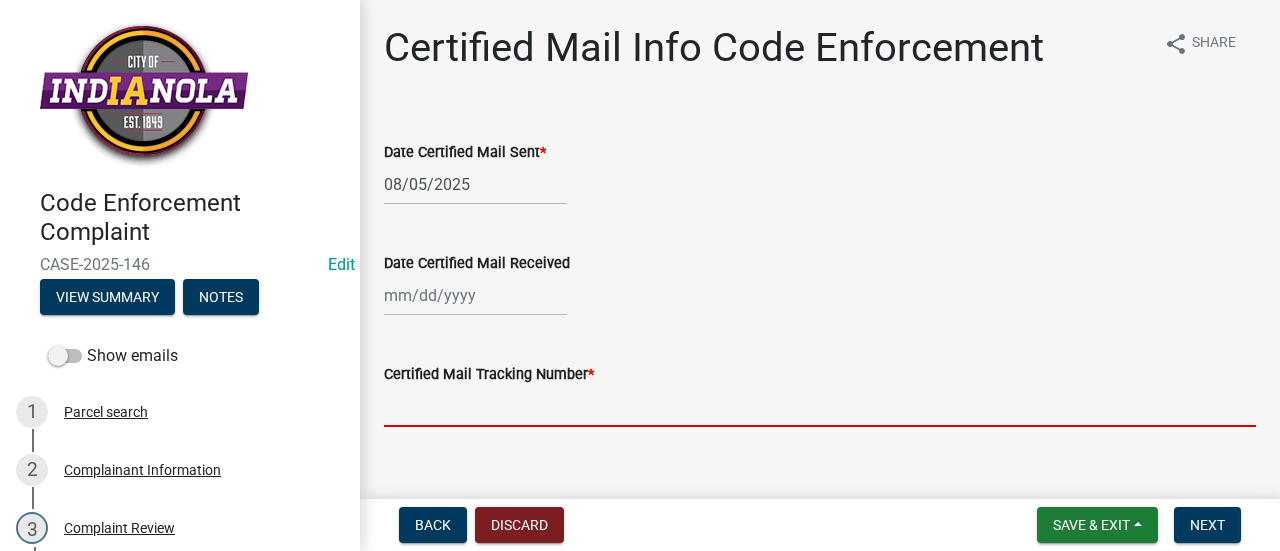 click on "Certified Mail Tracking Number  *" at bounding box center [820, 406] 